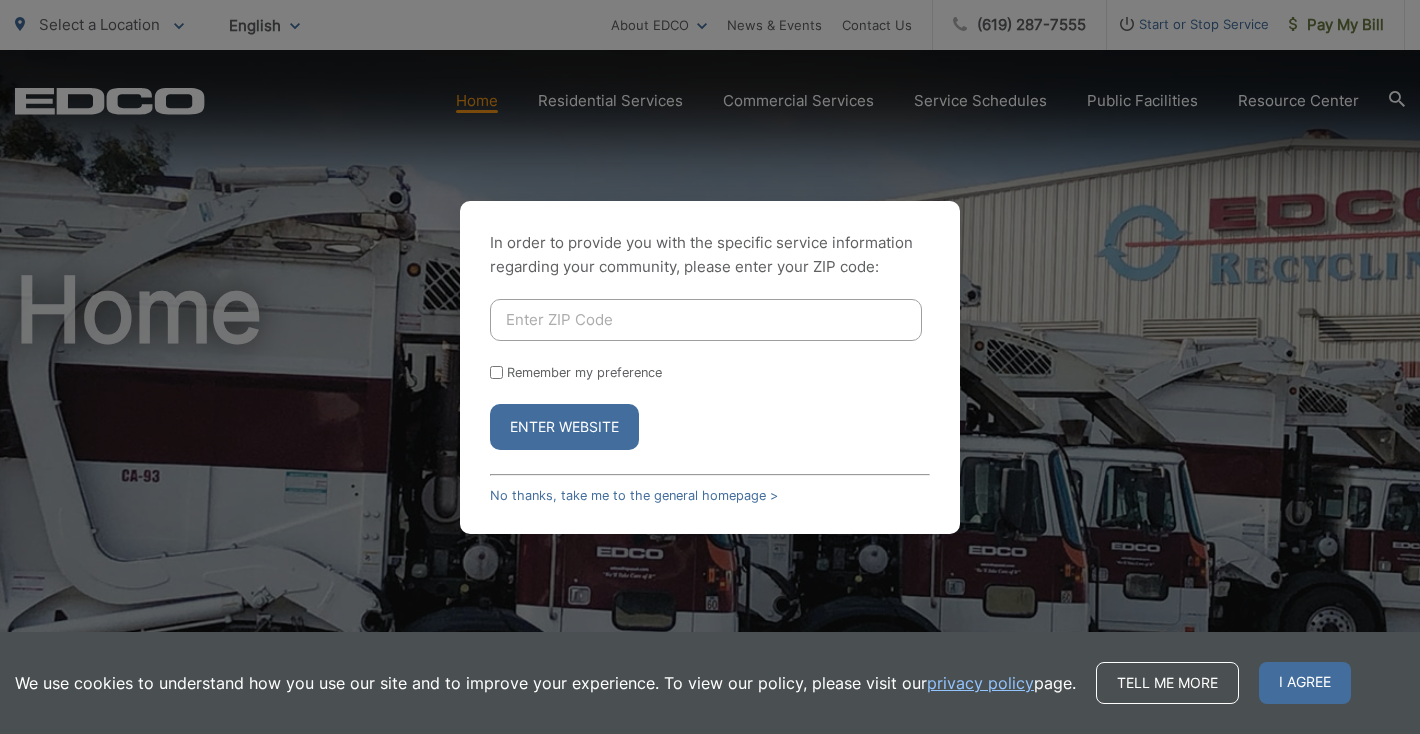 scroll, scrollTop: 0, scrollLeft: 0, axis: both 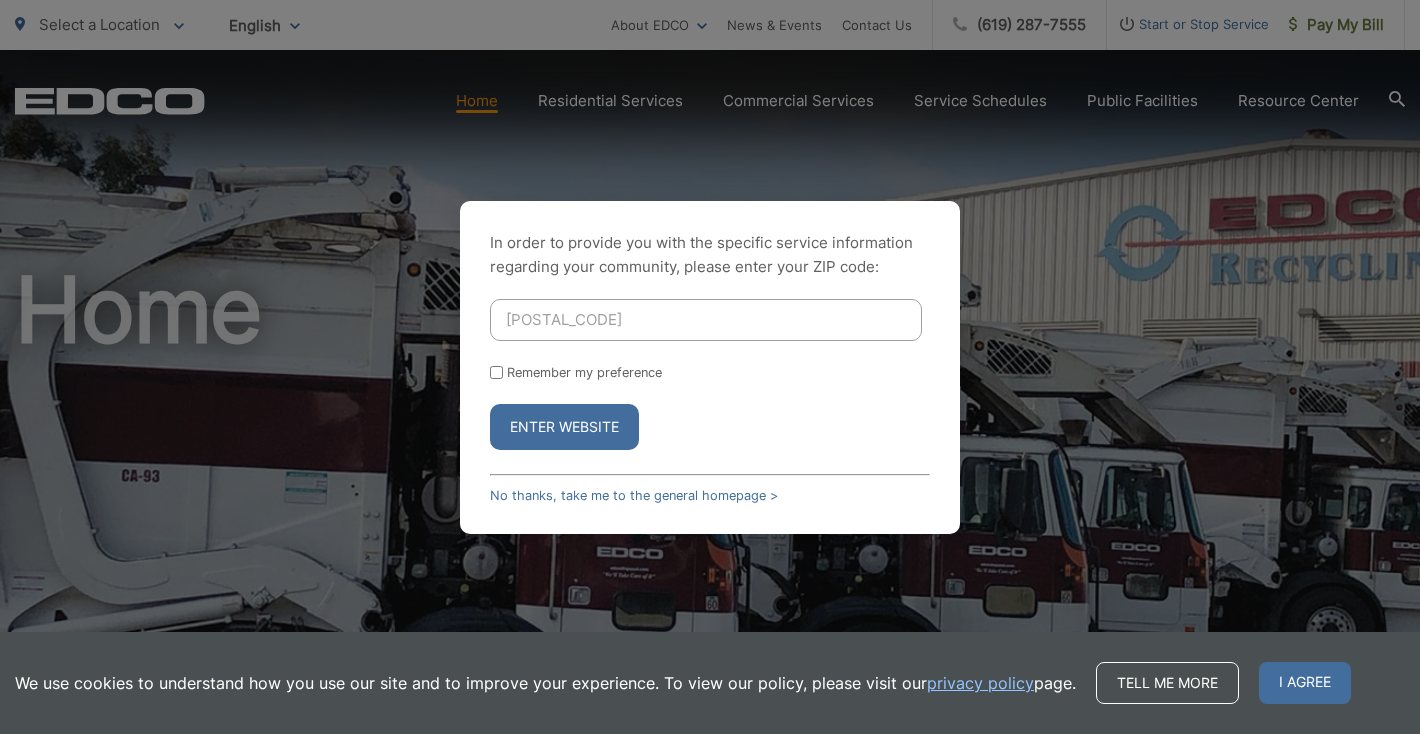 type on "[POSTAL_CODE]" 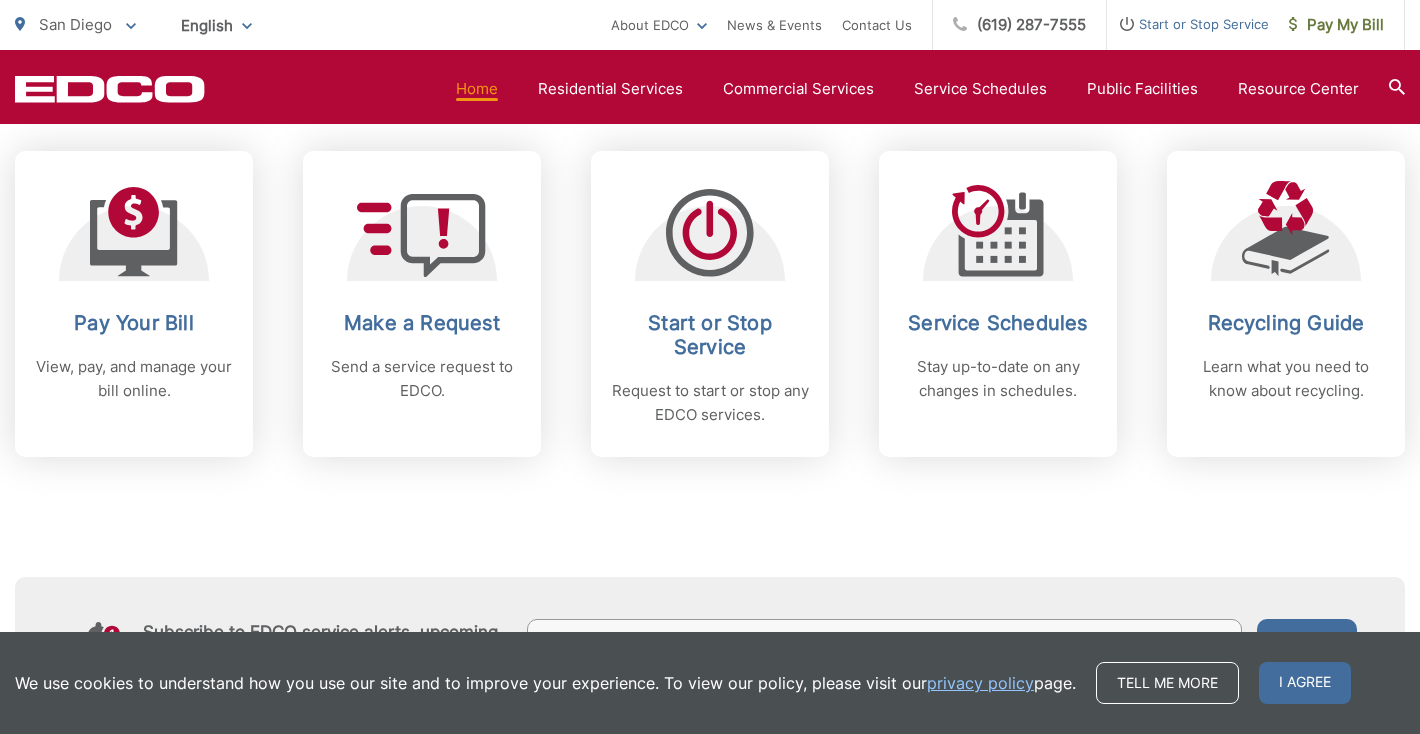 scroll, scrollTop: 884, scrollLeft: 0, axis: vertical 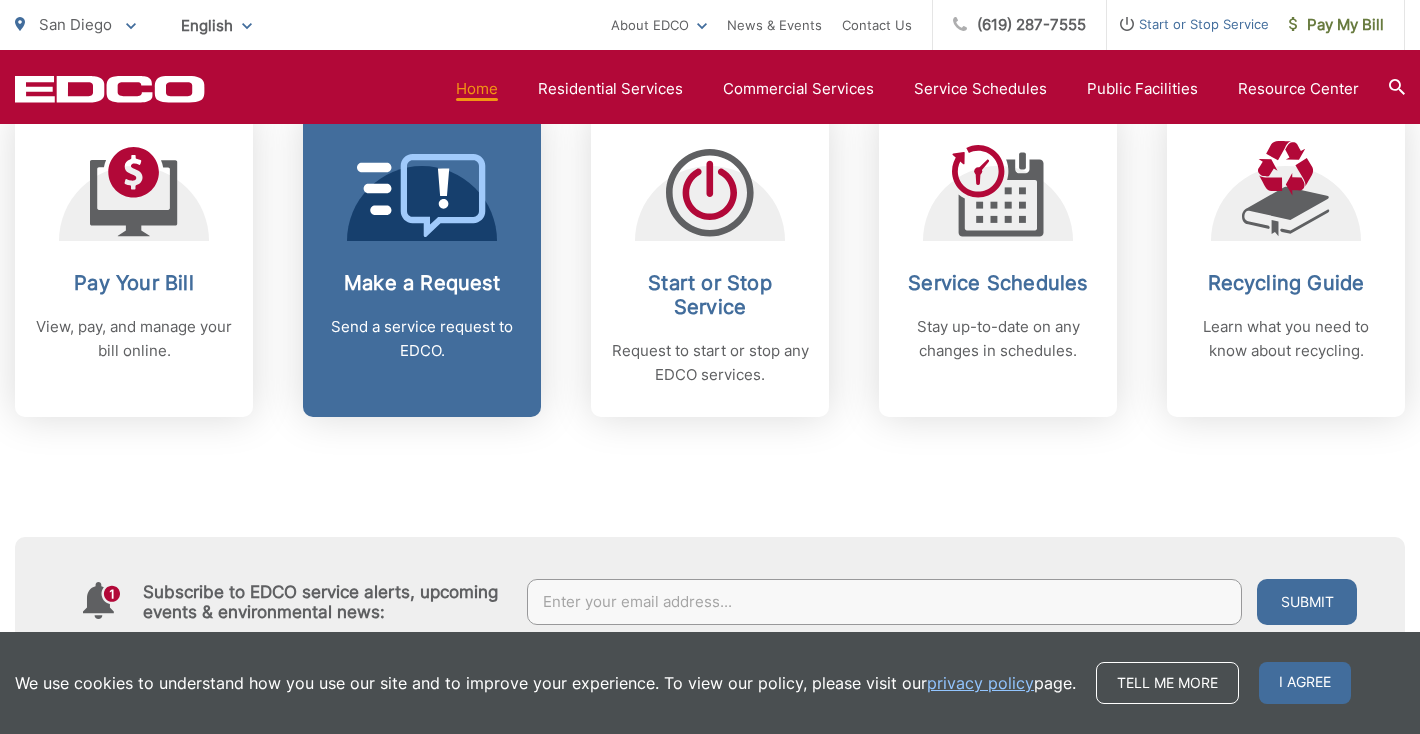 click on "Send a service request to EDCO." at bounding box center (422, 339) 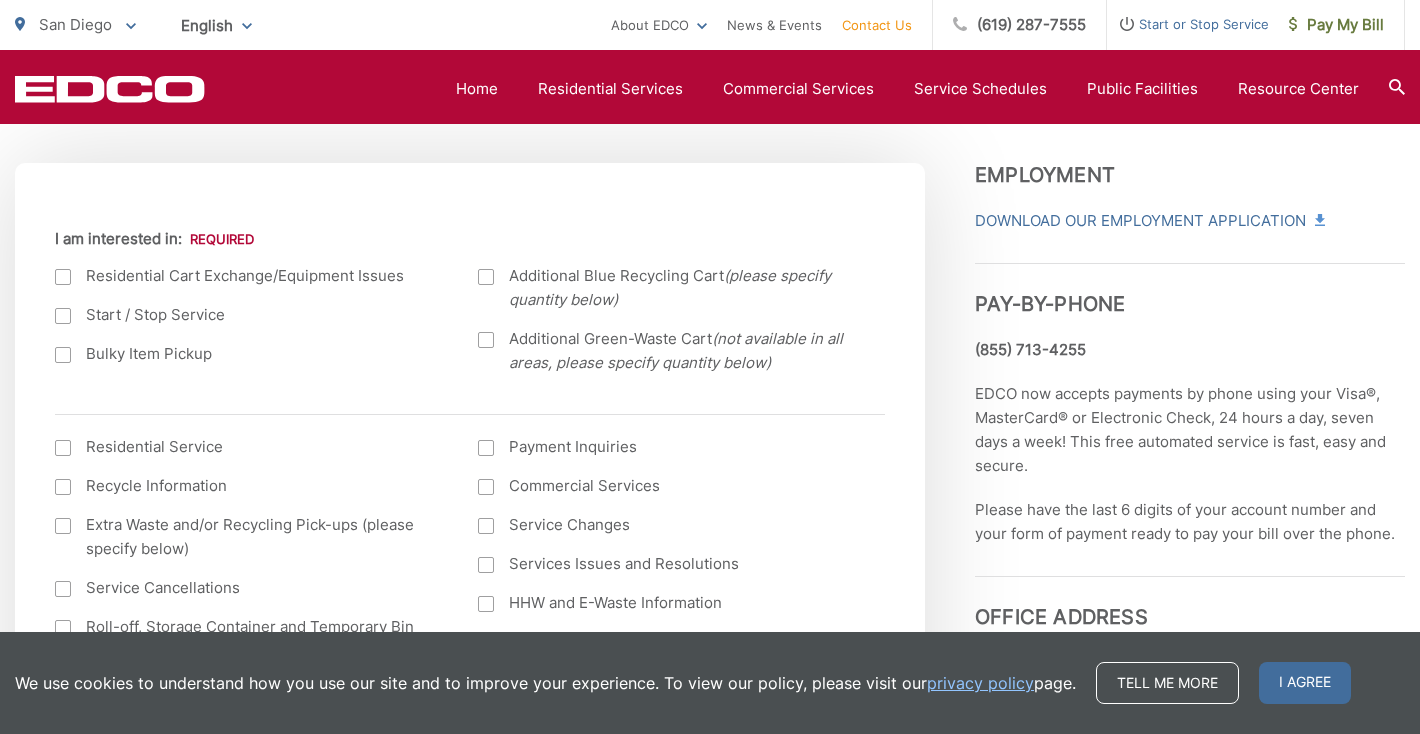 scroll, scrollTop: 620, scrollLeft: 0, axis: vertical 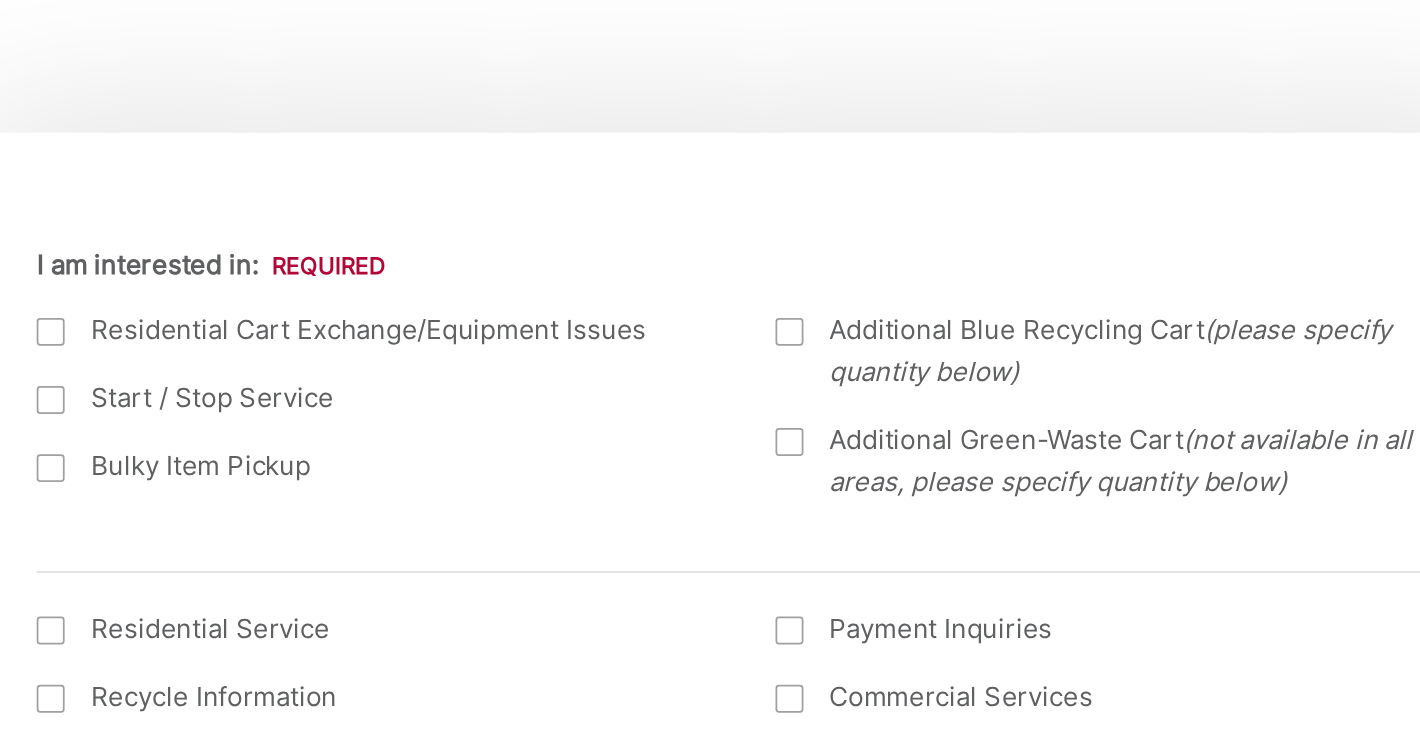 click at bounding box center (63, 373) 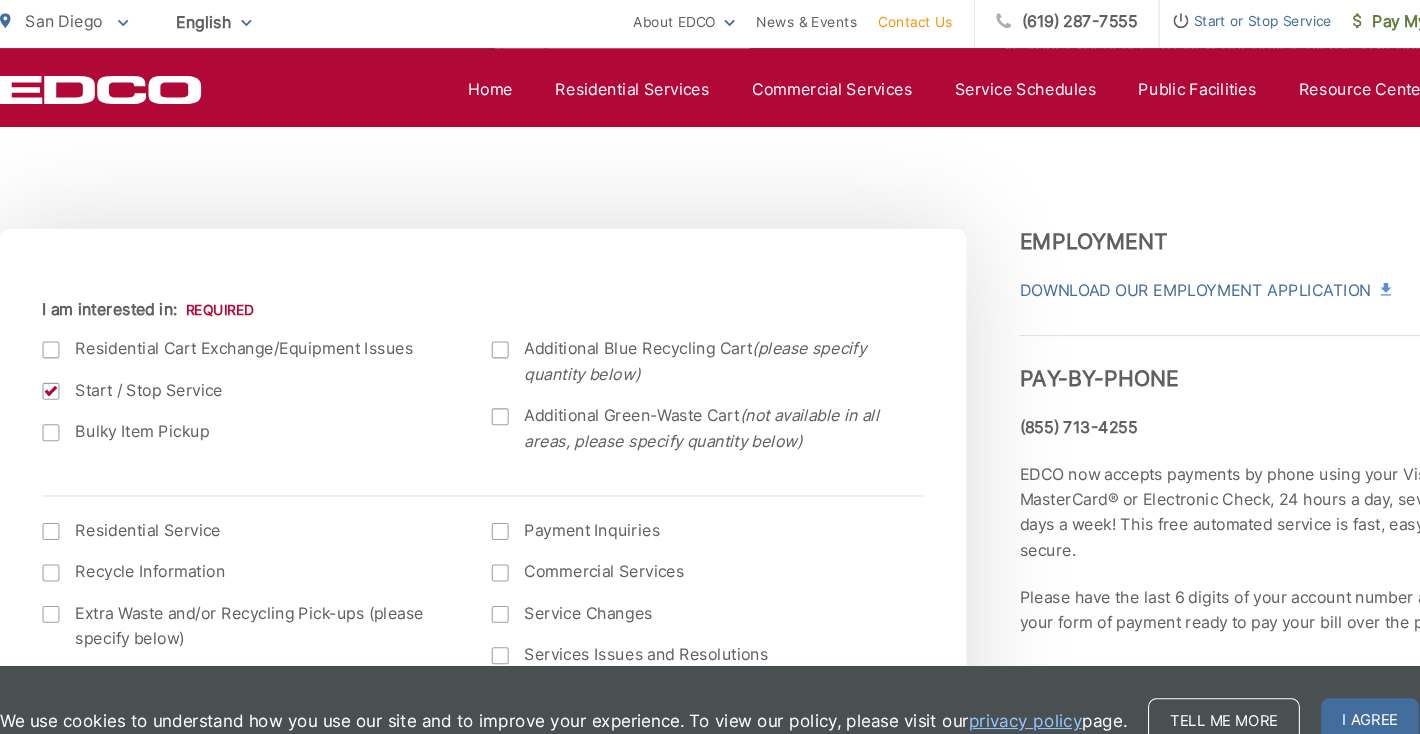 click on "Current Location Alpine Bonita Bonsall Borrego Springs Boulevard Buena Park Campo Coronado Corporate Del Mar Descanso Dulzura City of El Cajon El Cajon County El Segundo Encinitas Escondido Escondido County Fallbrook Guatay Imperial Beach Jacumba Jamul Julian La Mesa City La Mesa County La Mirada La Palma Lakeside Lakewood Lemon Grove Lincoln Acres Long Beach National City Pala Pauma Valley Pine Valley Potrero Poway Rainbow Ramona Rancho Palos Verdes Rancho Santa Fe San Diego San Marcos San Marcos County Signal Hill Solana Beach Spring Valley Tecate Torrance UCSD Valley Center City of Vista Vista County I am interested in:
Residential Cart Exchange/Equipment Issues
Start / Stop Service
Bulky Item Pickup
Additional Blue Recycling Cart  (please specify quantity below)
Additional Green-Waste Cart  (not available in all areas, please specify quantity below)
*" at bounding box center (470, 512) 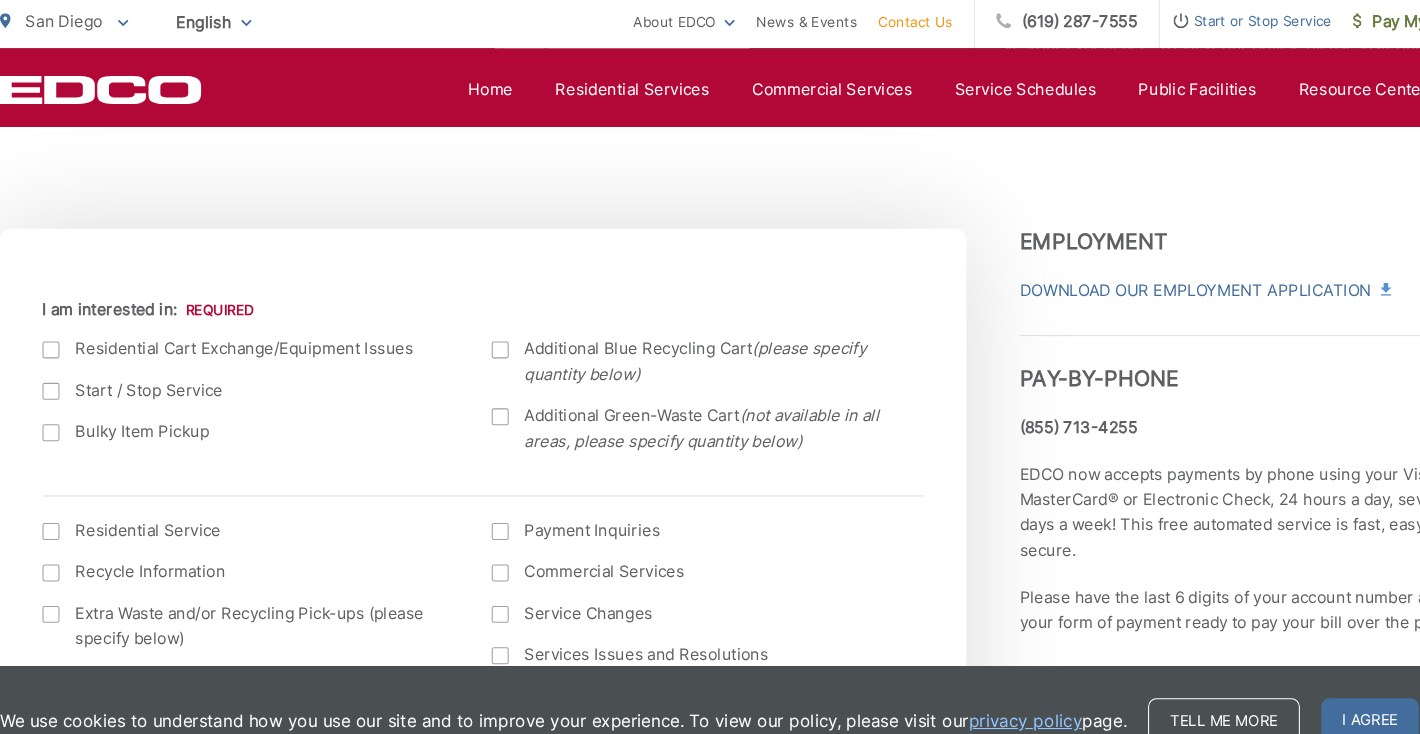 click at bounding box center [63, 334] 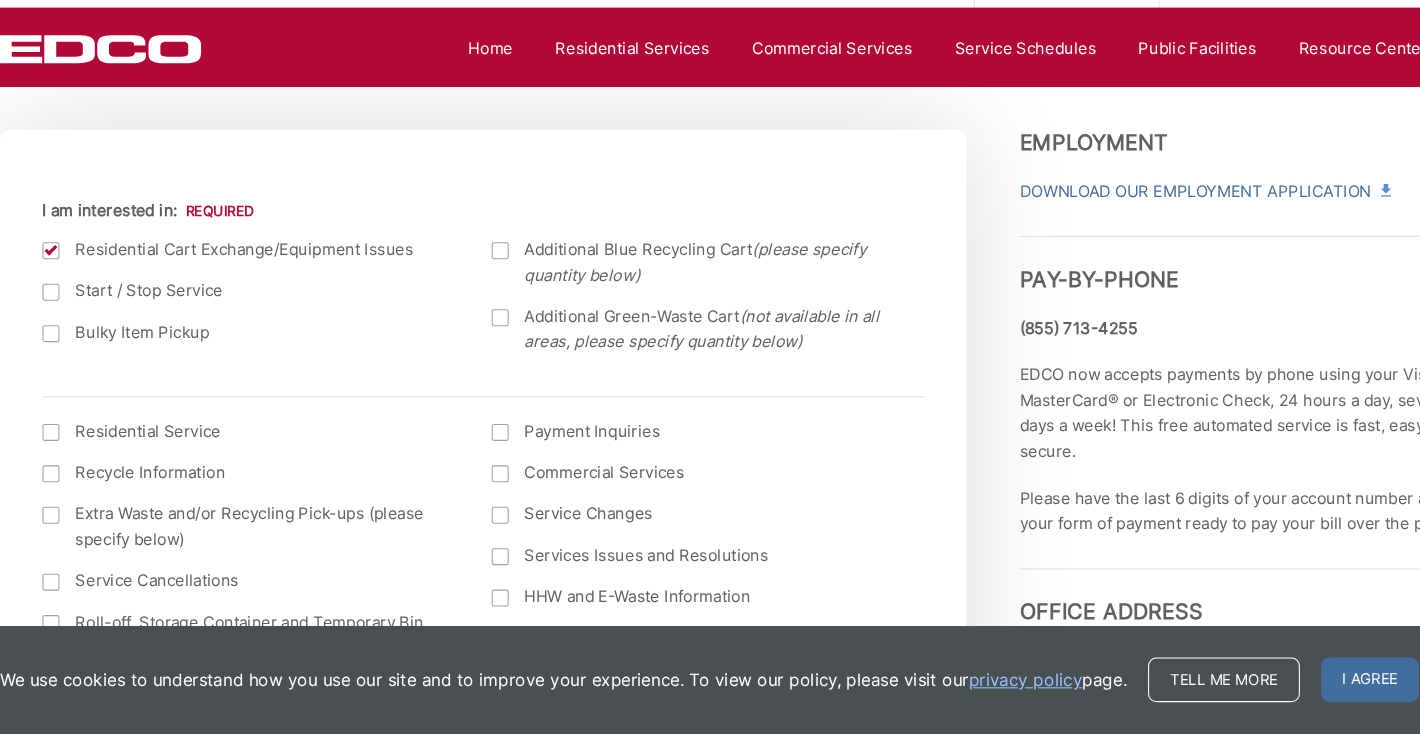 scroll, scrollTop: 676, scrollLeft: 0, axis: vertical 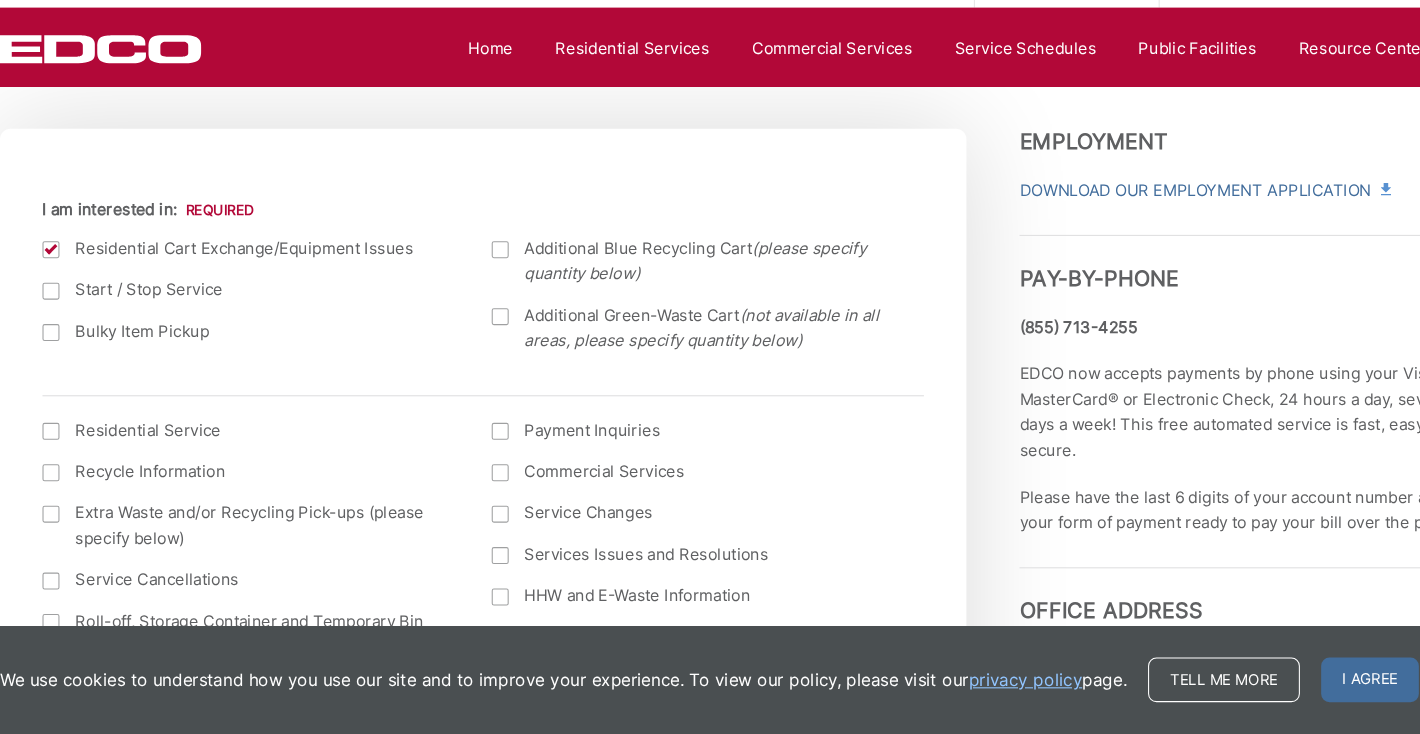 click on "Residential Service" at bounding box center (246, 448) 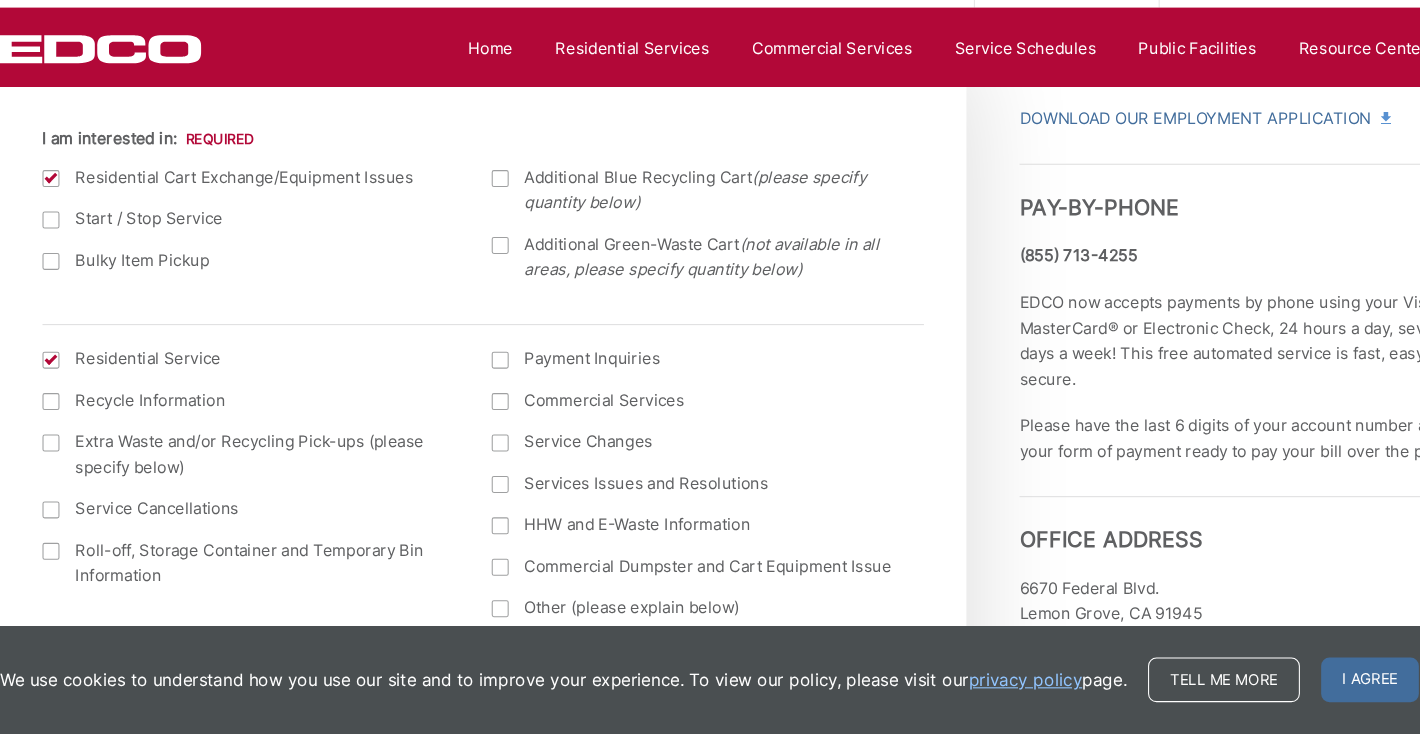 scroll, scrollTop: 771, scrollLeft: 0, axis: vertical 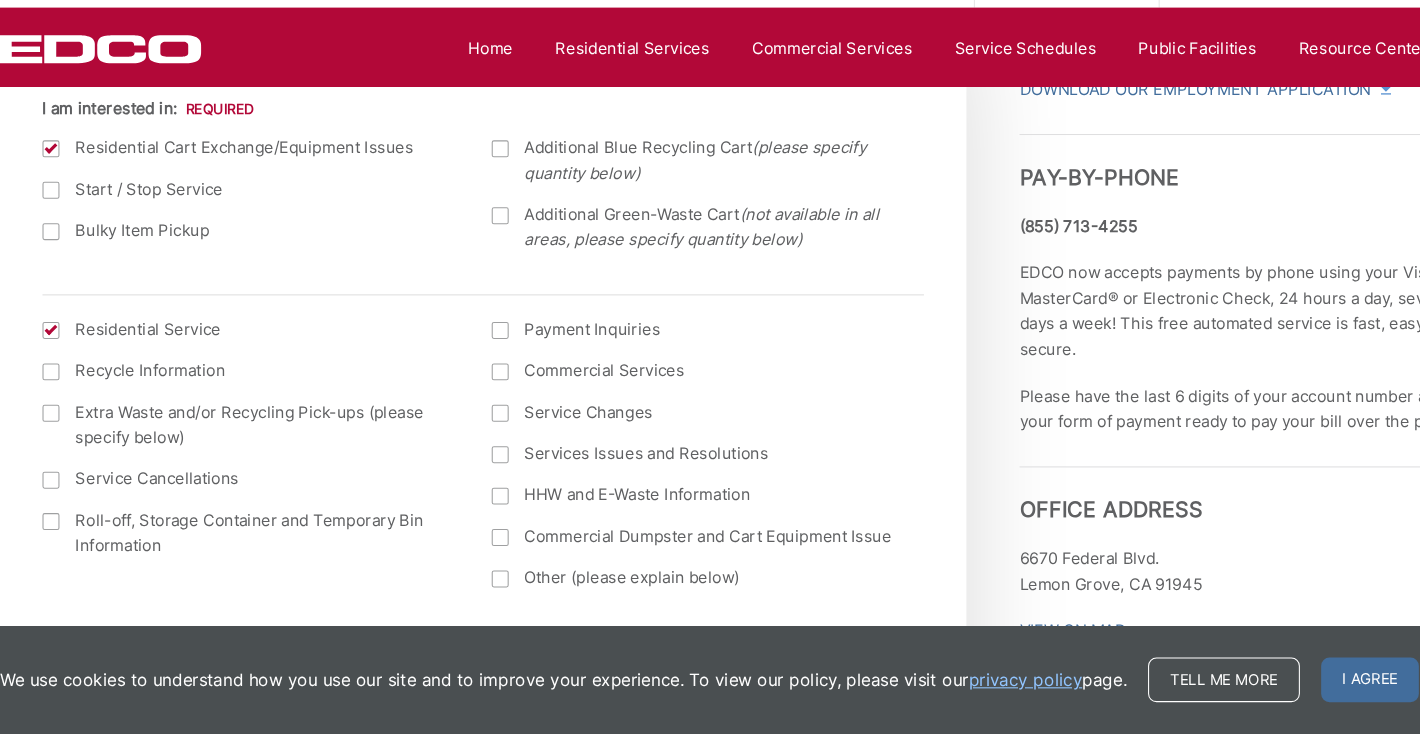 click on "Residential Service" at bounding box center (246, 353) 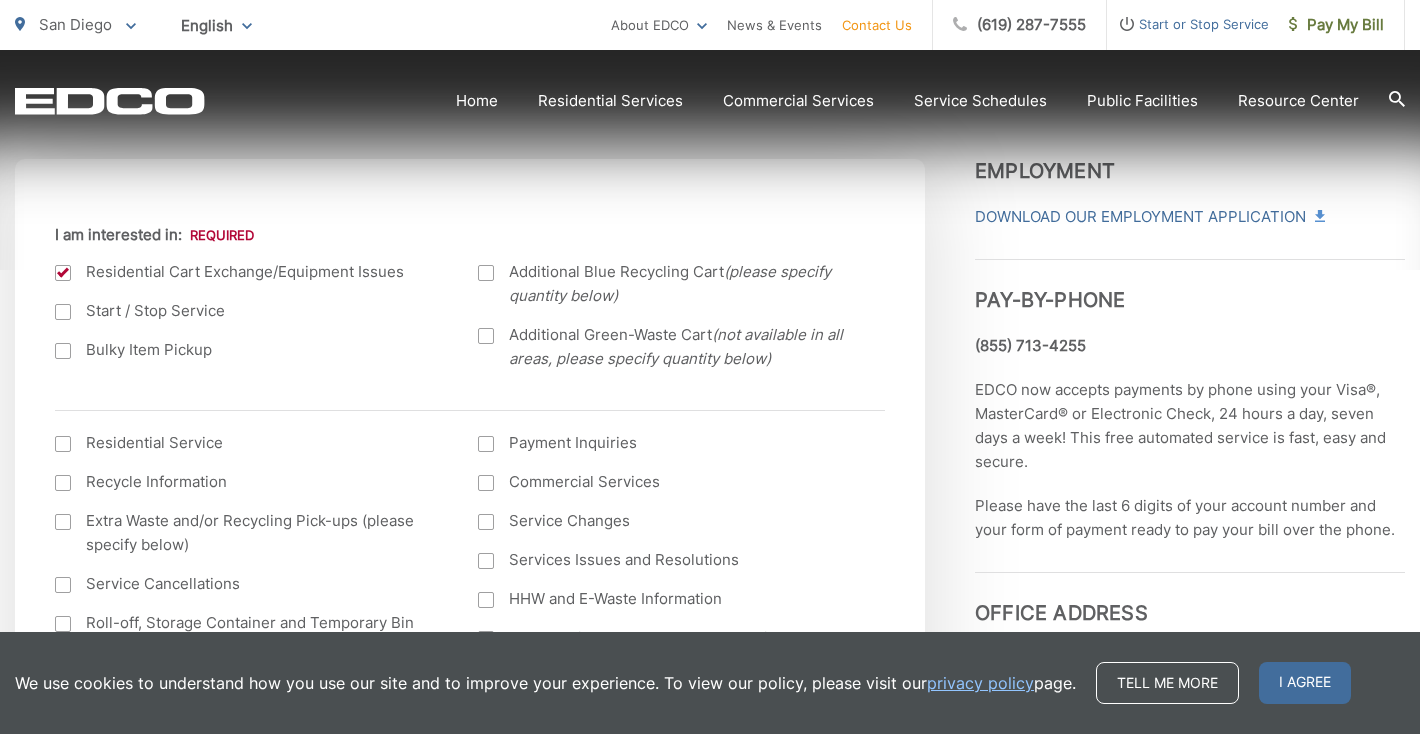 scroll, scrollTop: 1031, scrollLeft: 0, axis: vertical 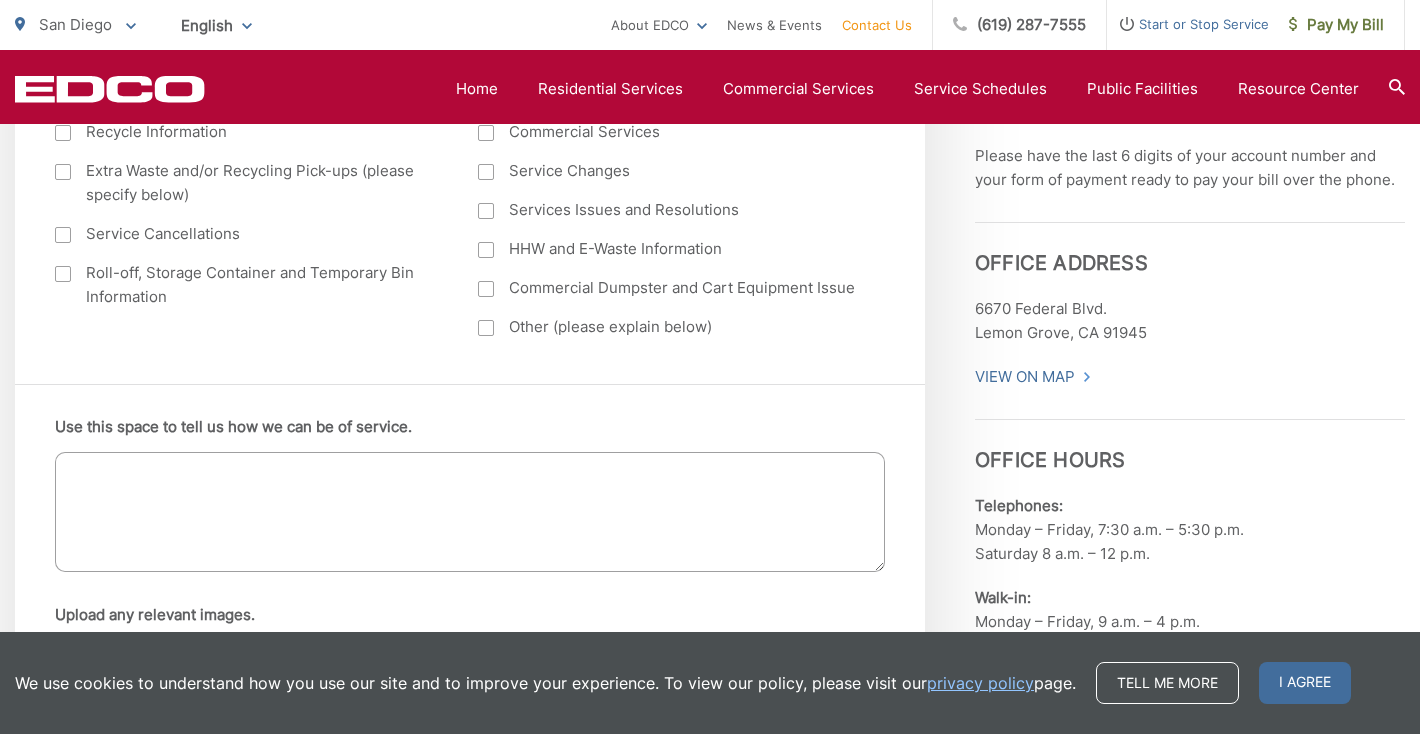 click on "Commercial Dumpster and Cart Equipment Issue" at bounding box center [669, 288] 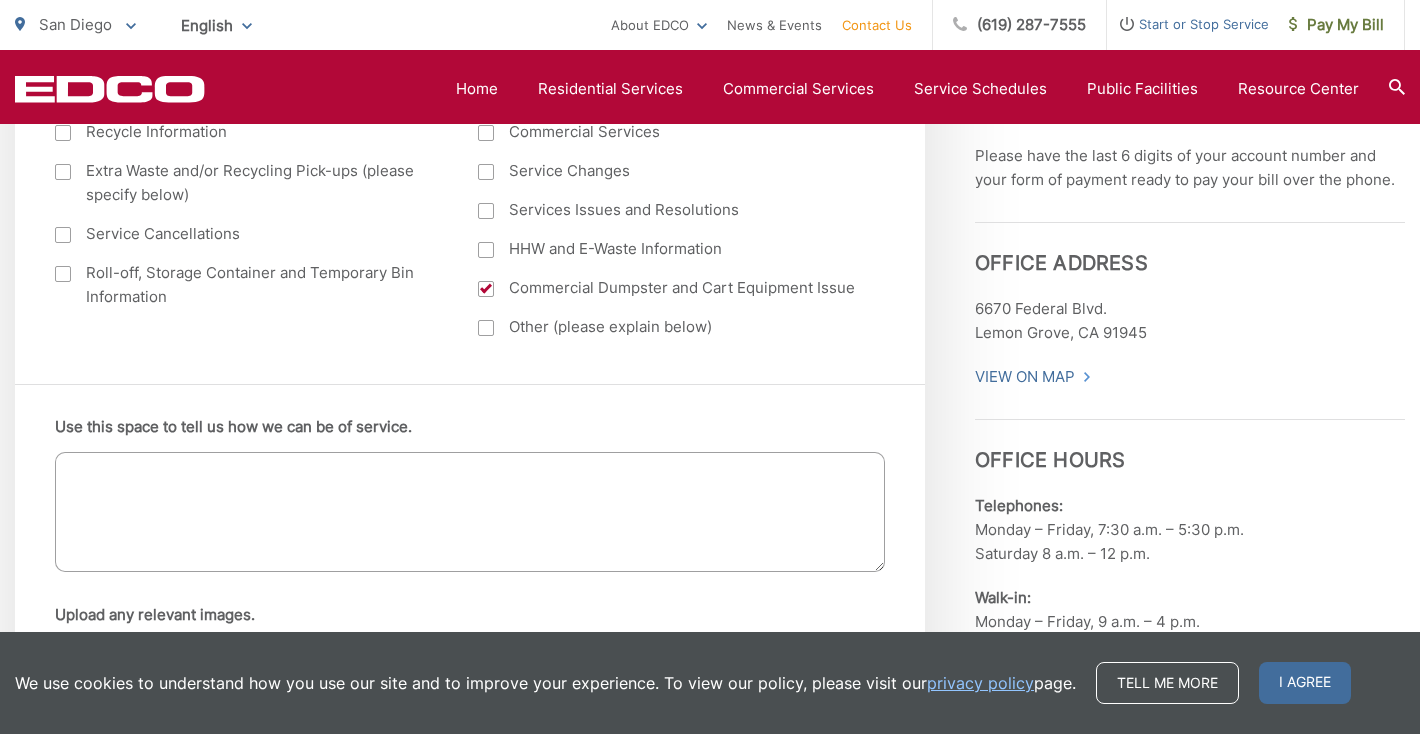 click on "Commercial Dumpster and Cart Equipment Issue" at bounding box center [669, 288] 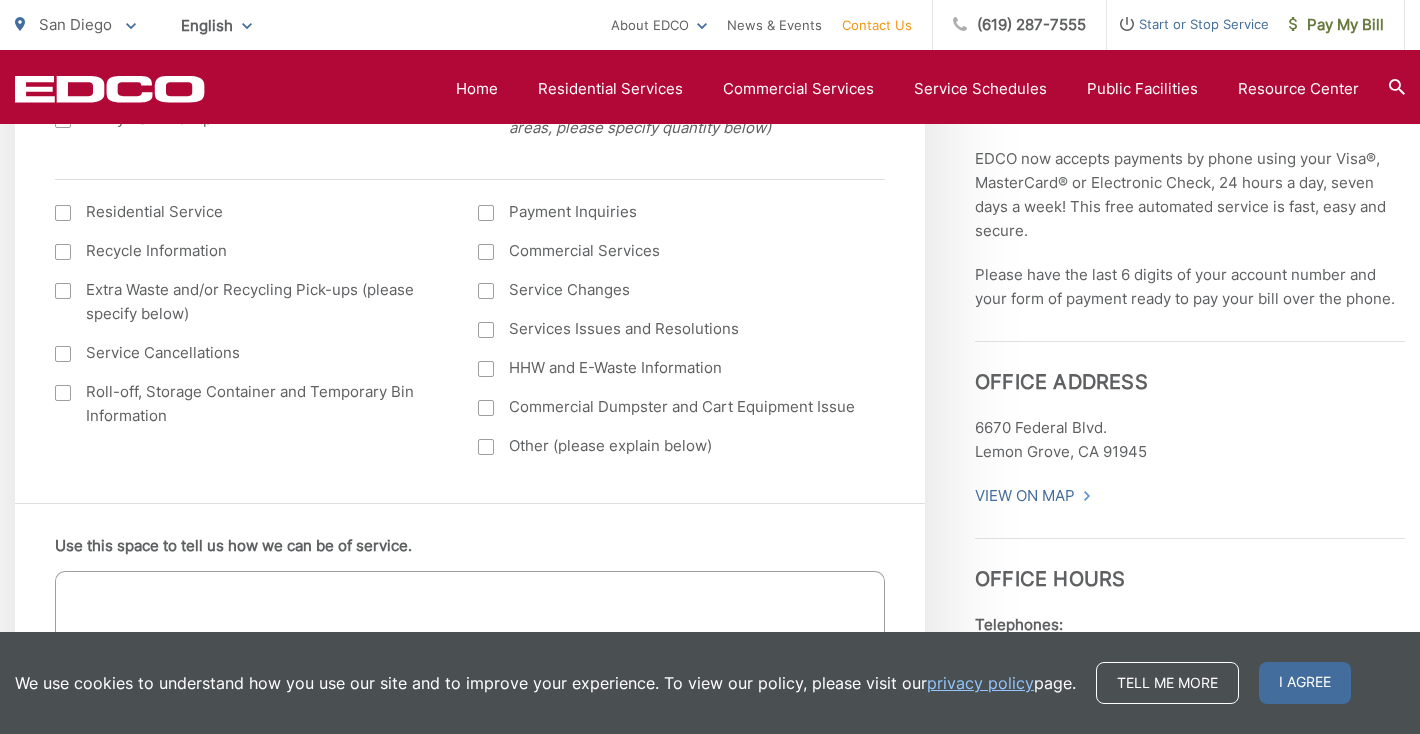 scroll, scrollTop: 791, scrollLeft: 0, axis: vertical 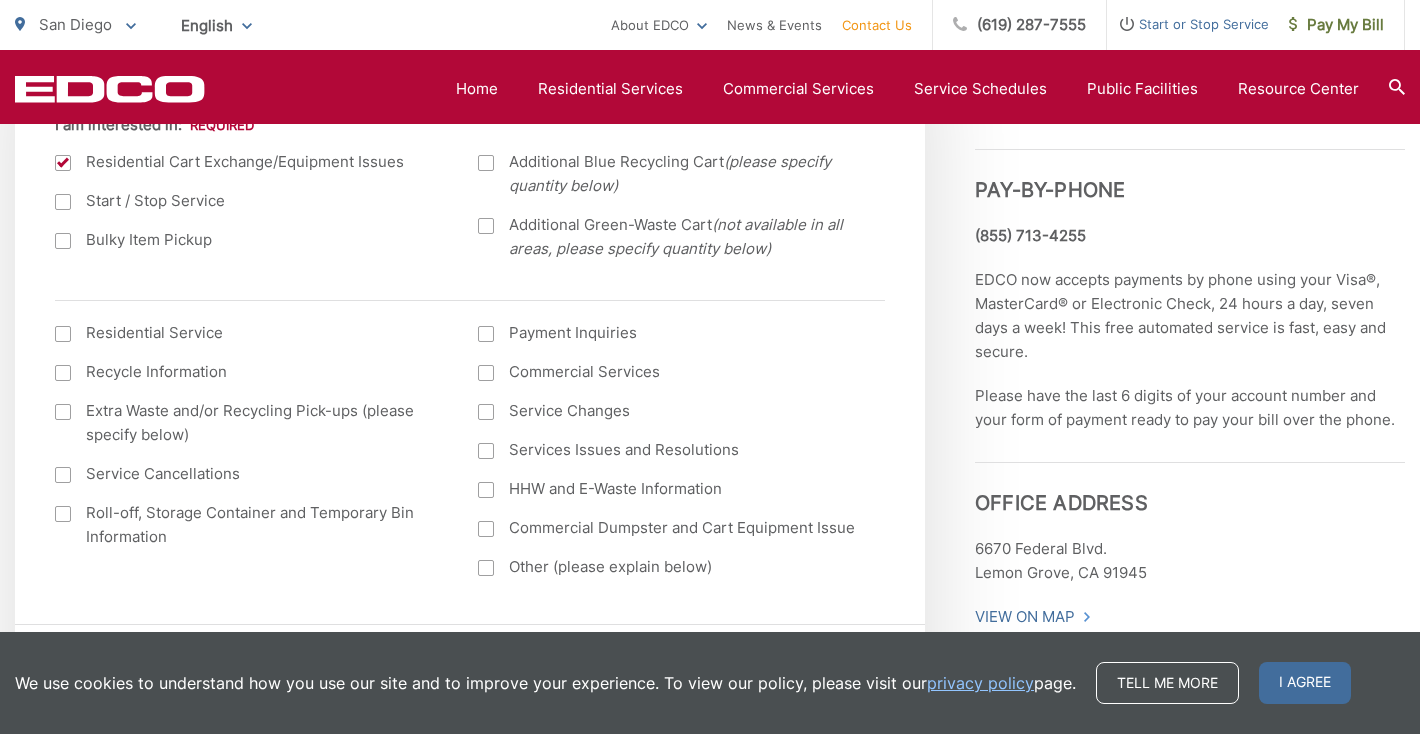 click on "Residential Service" at bounding box center (246, 333) 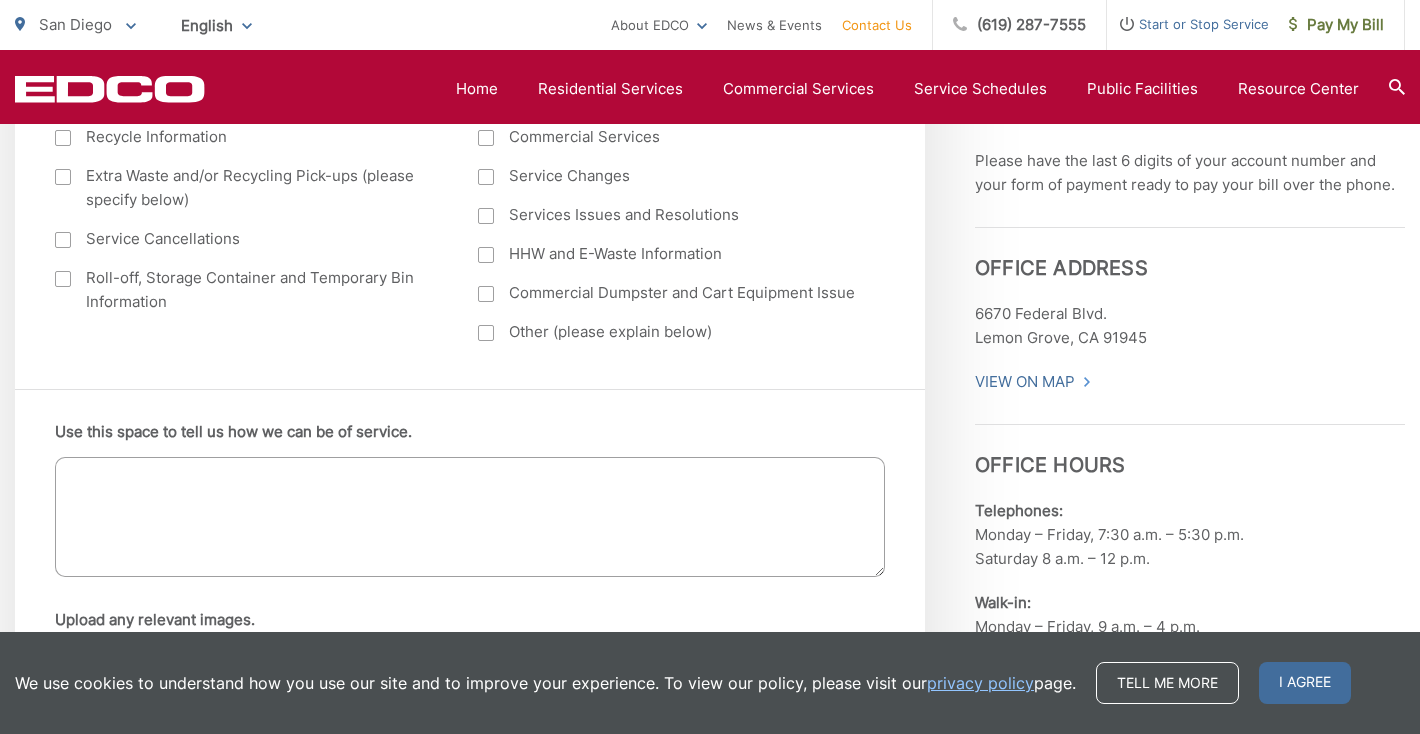scroll, scrollTop: 1169, scrollLeft: 0, axis: vertical 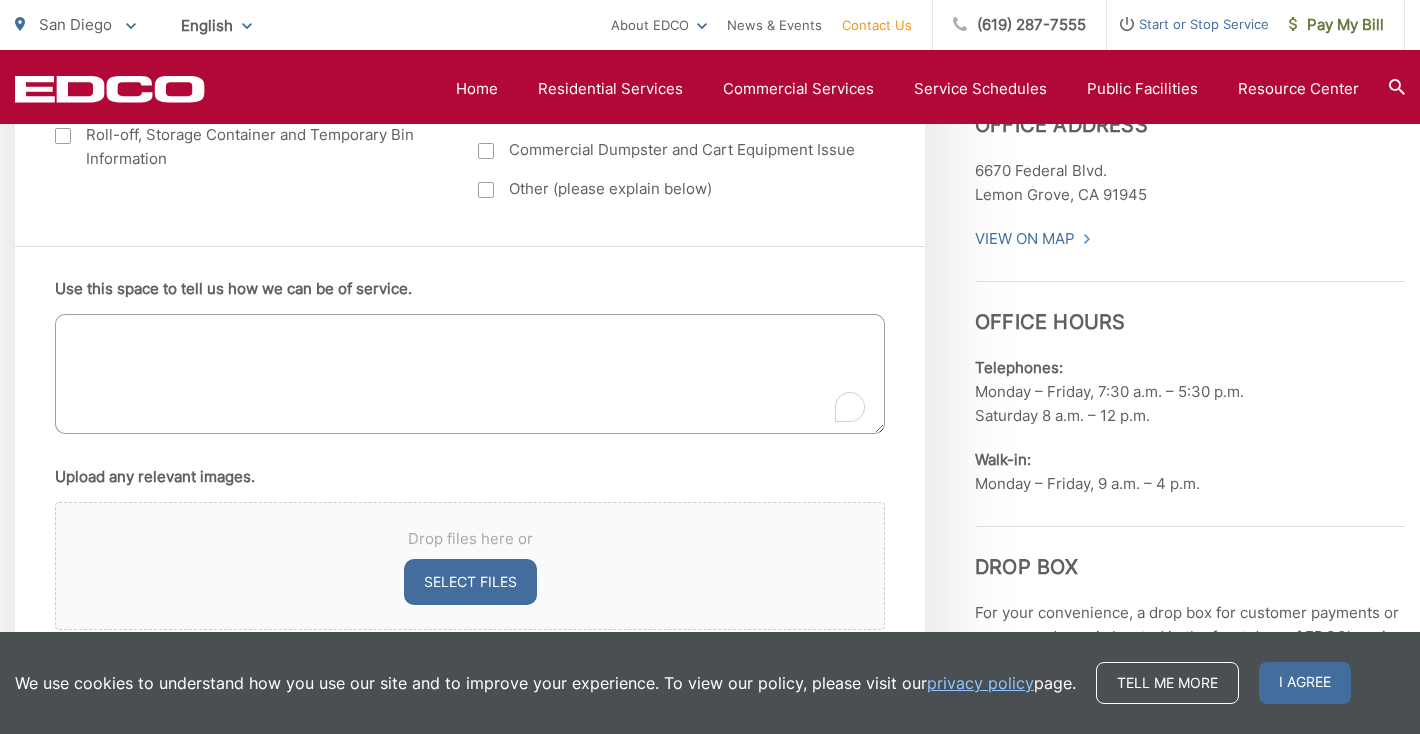 click on "Use this space to tell us how we can be of service." at bounding box center [470, 374] 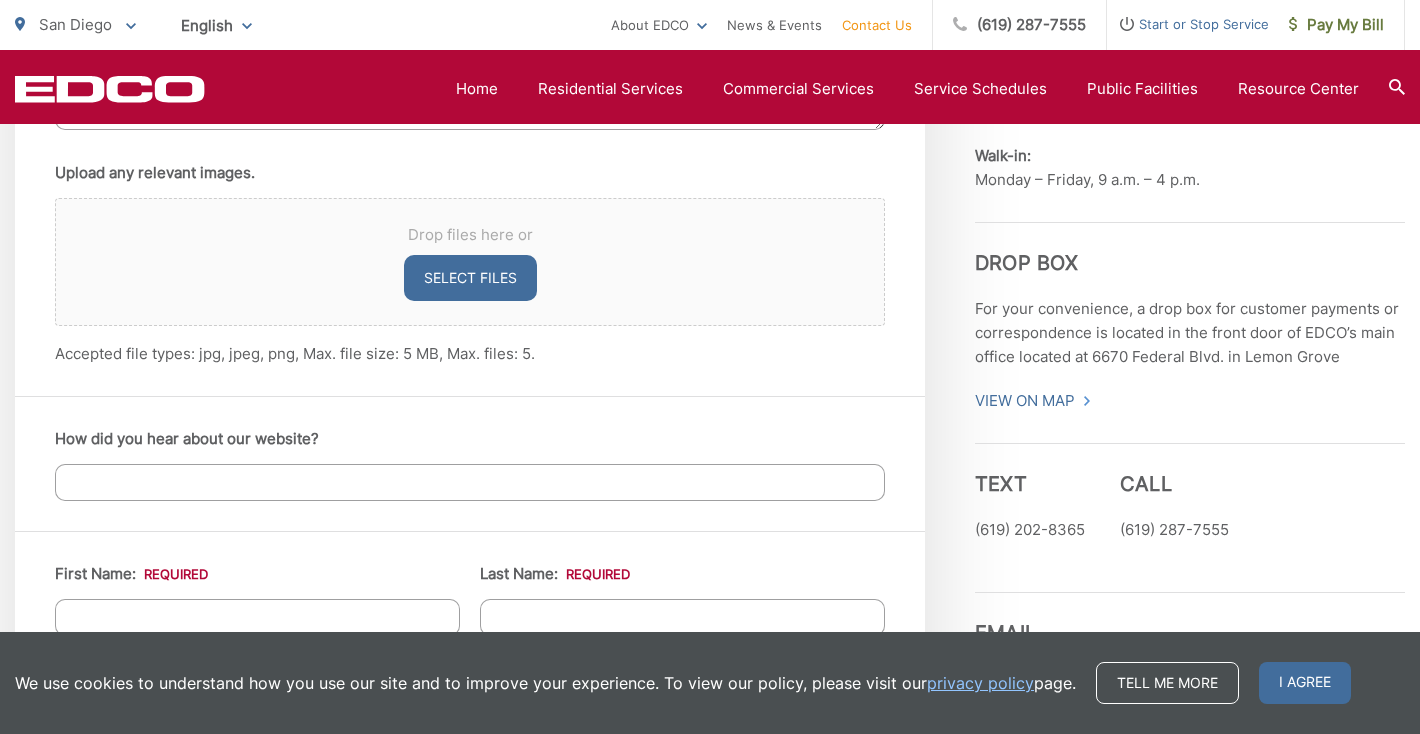 scroll, scrollTop: 1695, scrollLeft: 0, axis: vertical 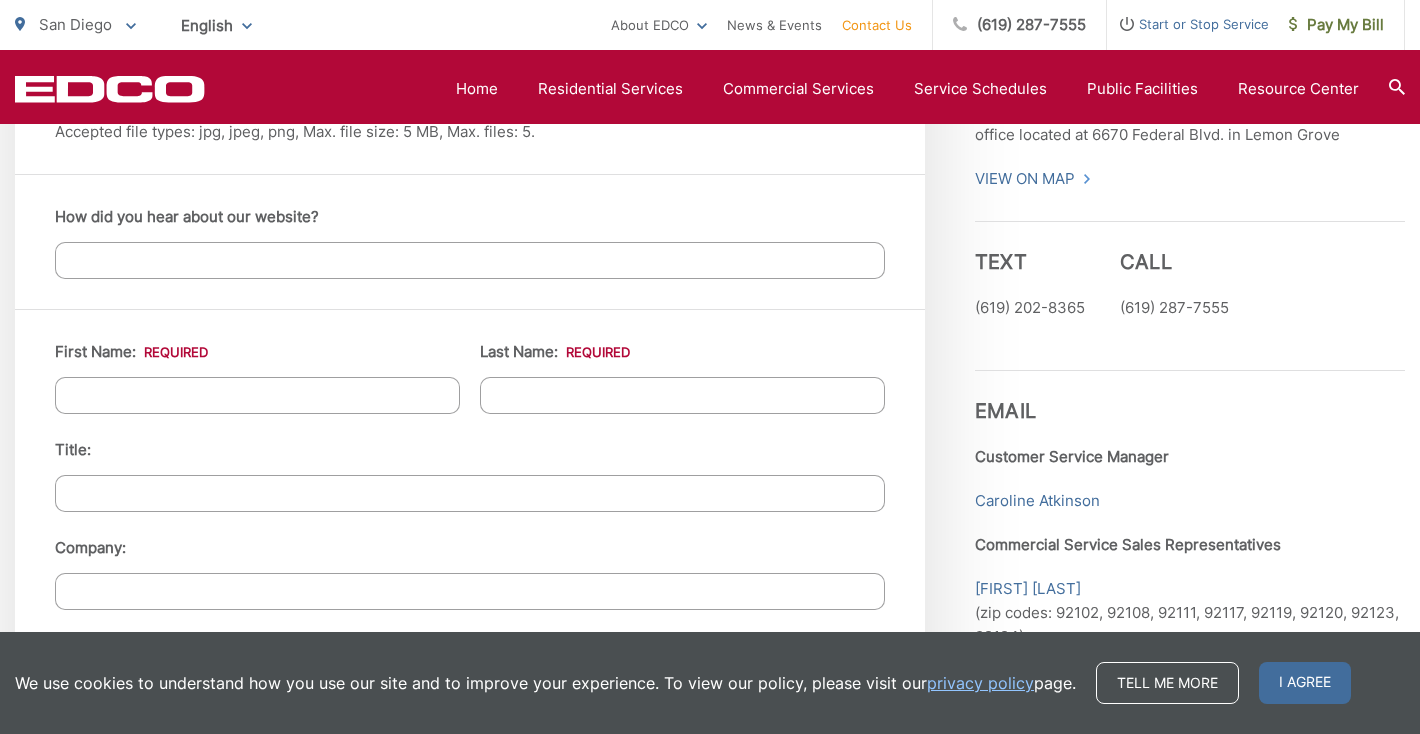 type on "we have a lot of trash from half an acre of land - mostly green waste and some junk. How much is it to rent a huge trailer for Edco to pick up?" 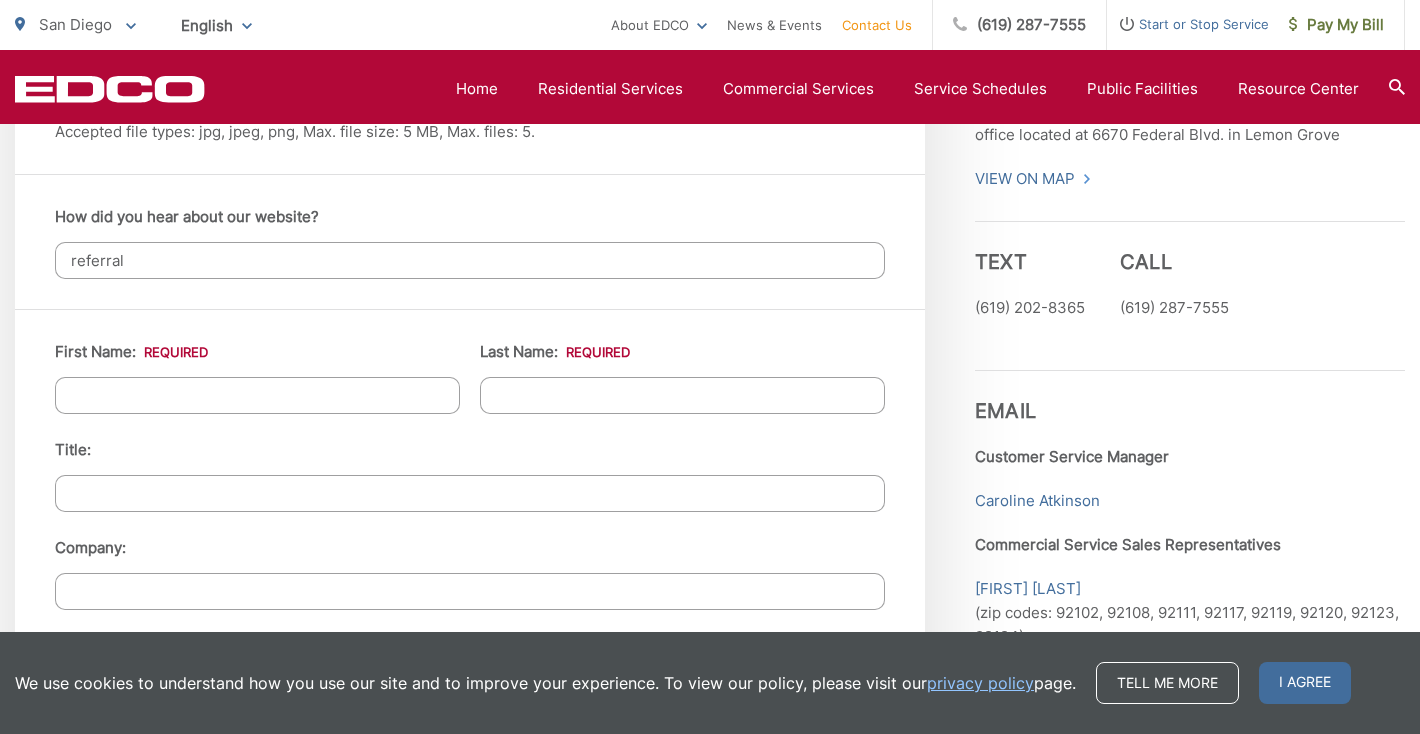 type on "referral" 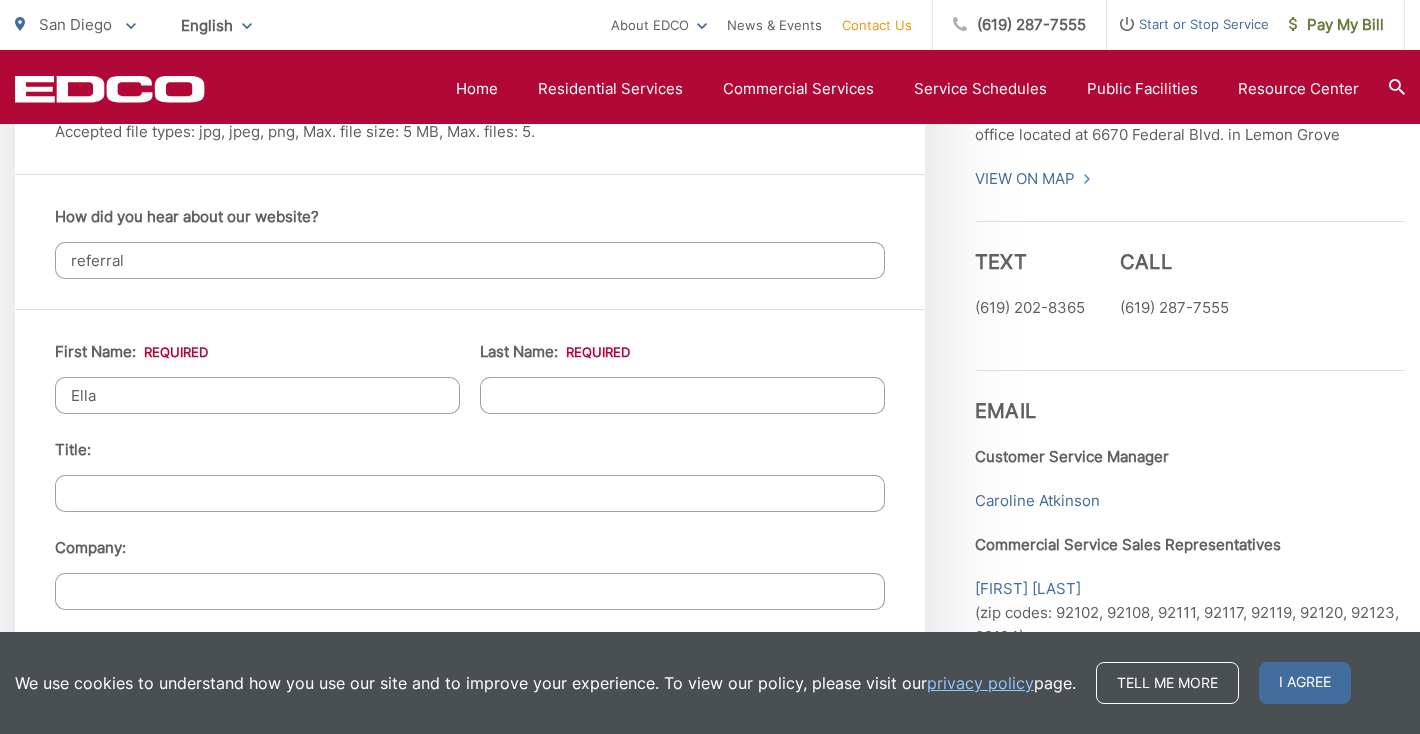 type on "Ella" 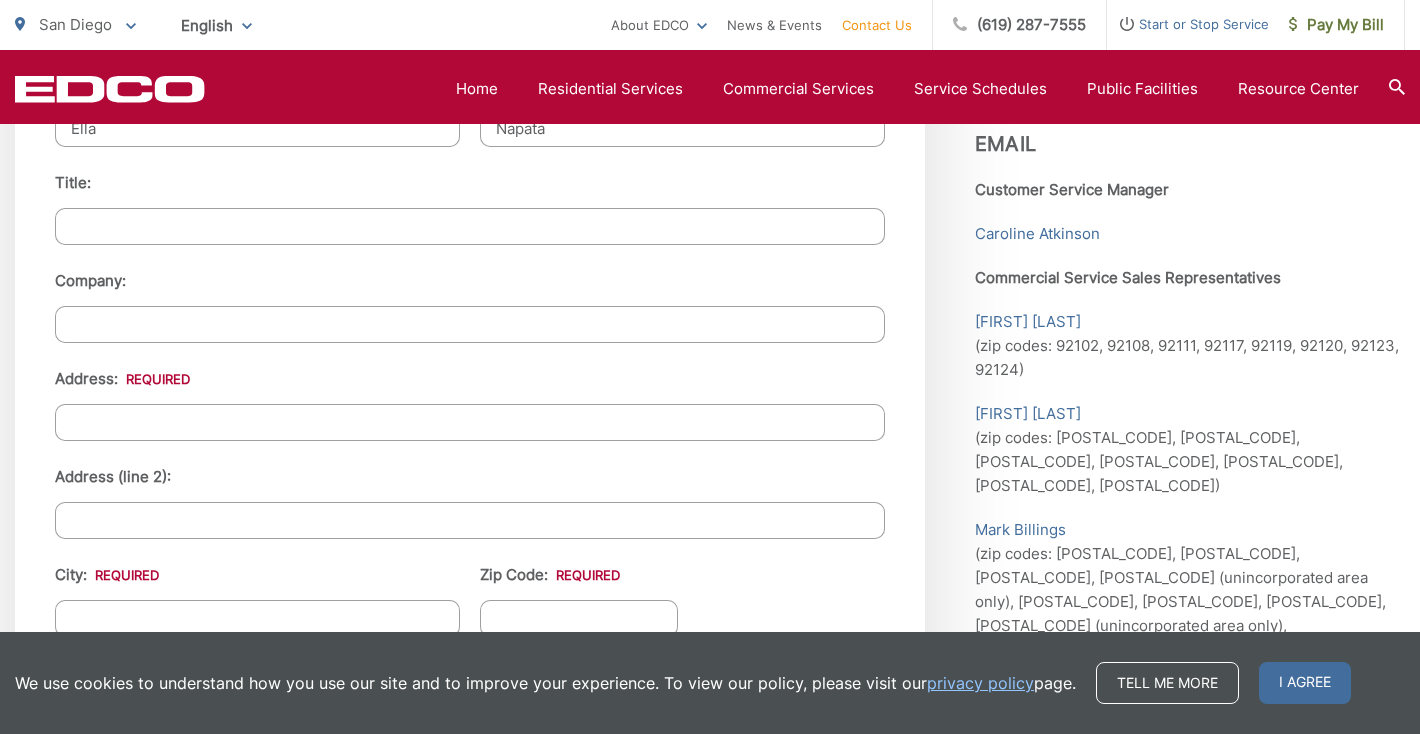 scroll, scrollTop: 2200, scrollLeft: 0, axis: vertical 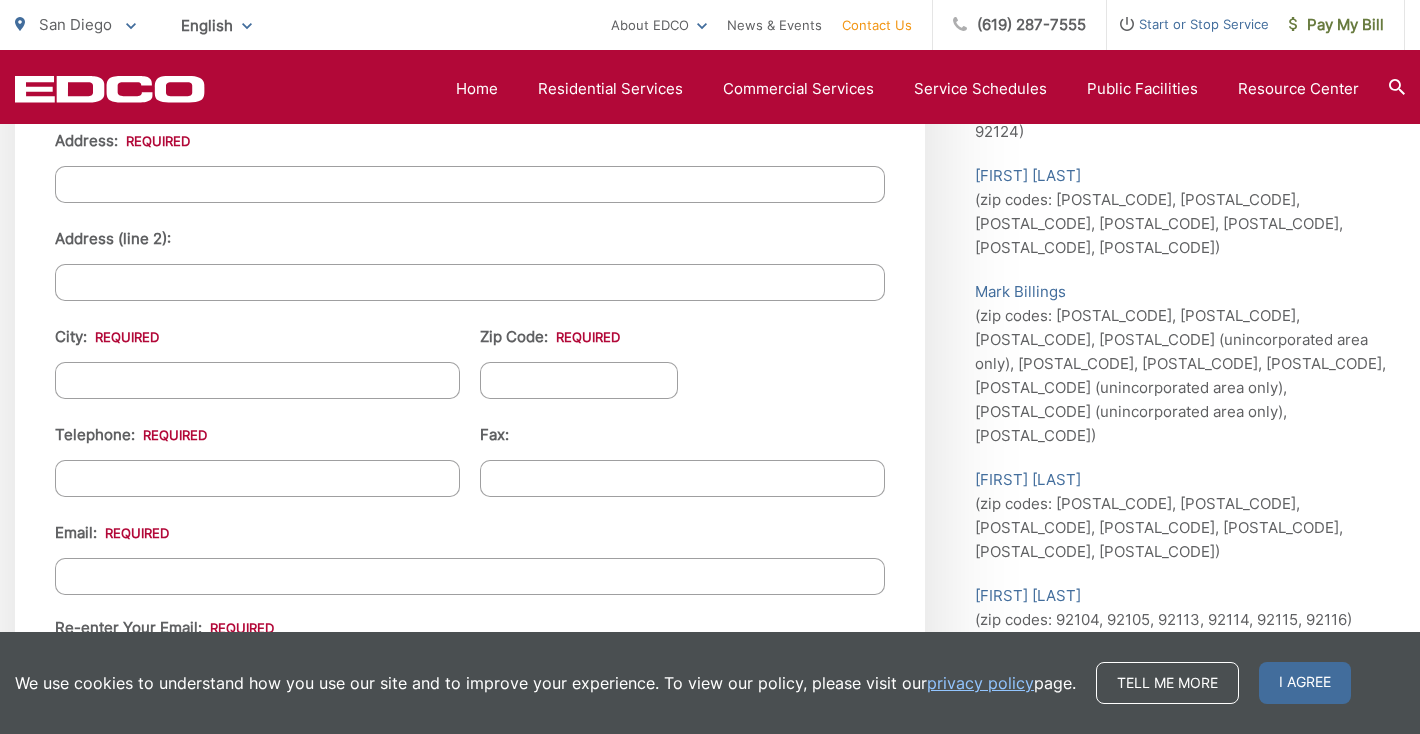 type on "Napata" 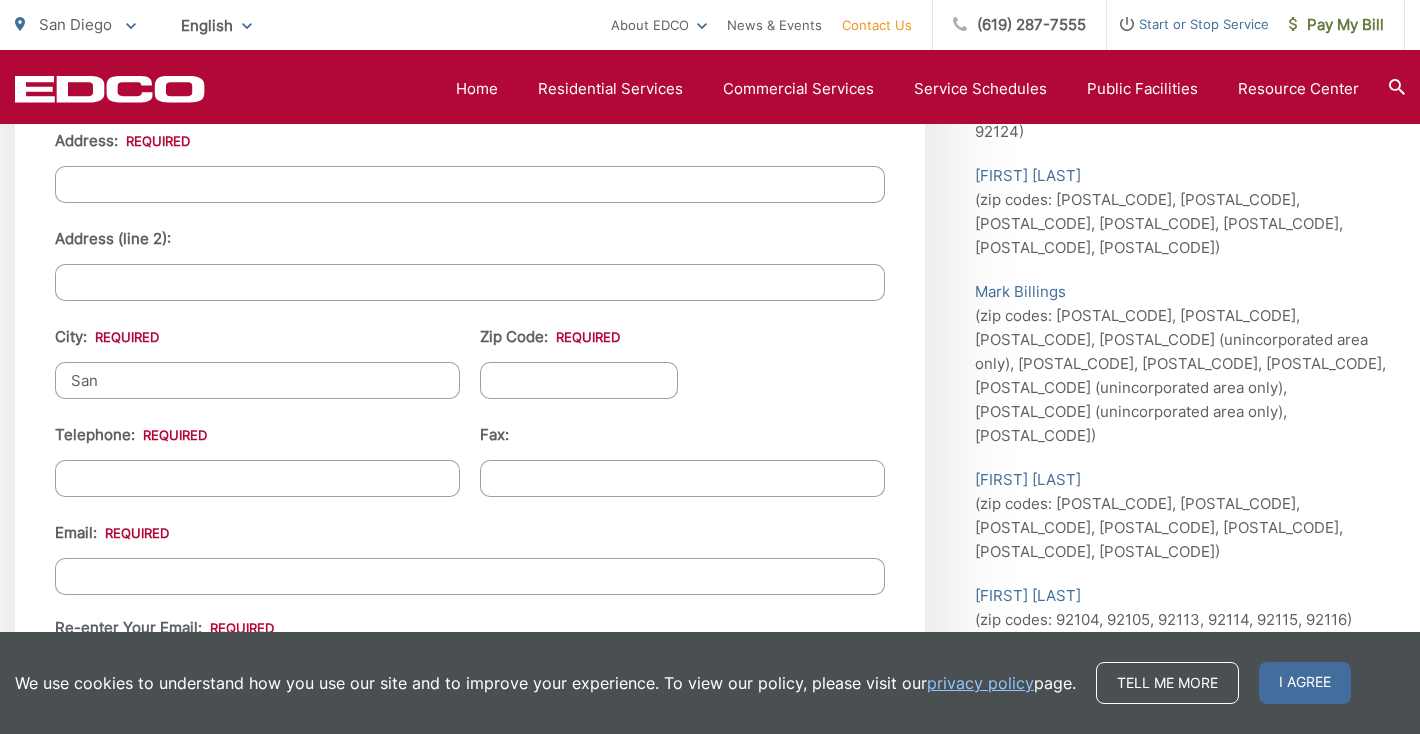 type on "San Diego" 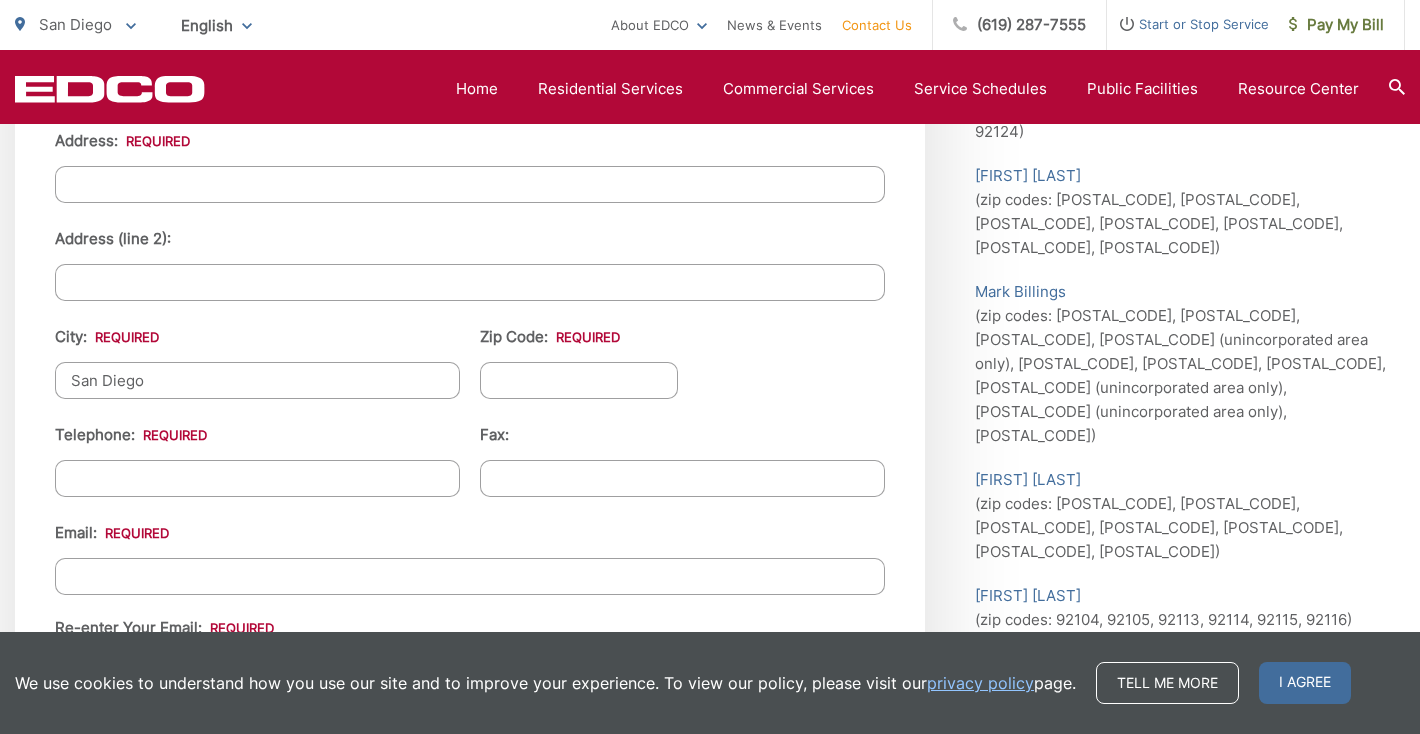 type on "[NUMBER] [STREET]" 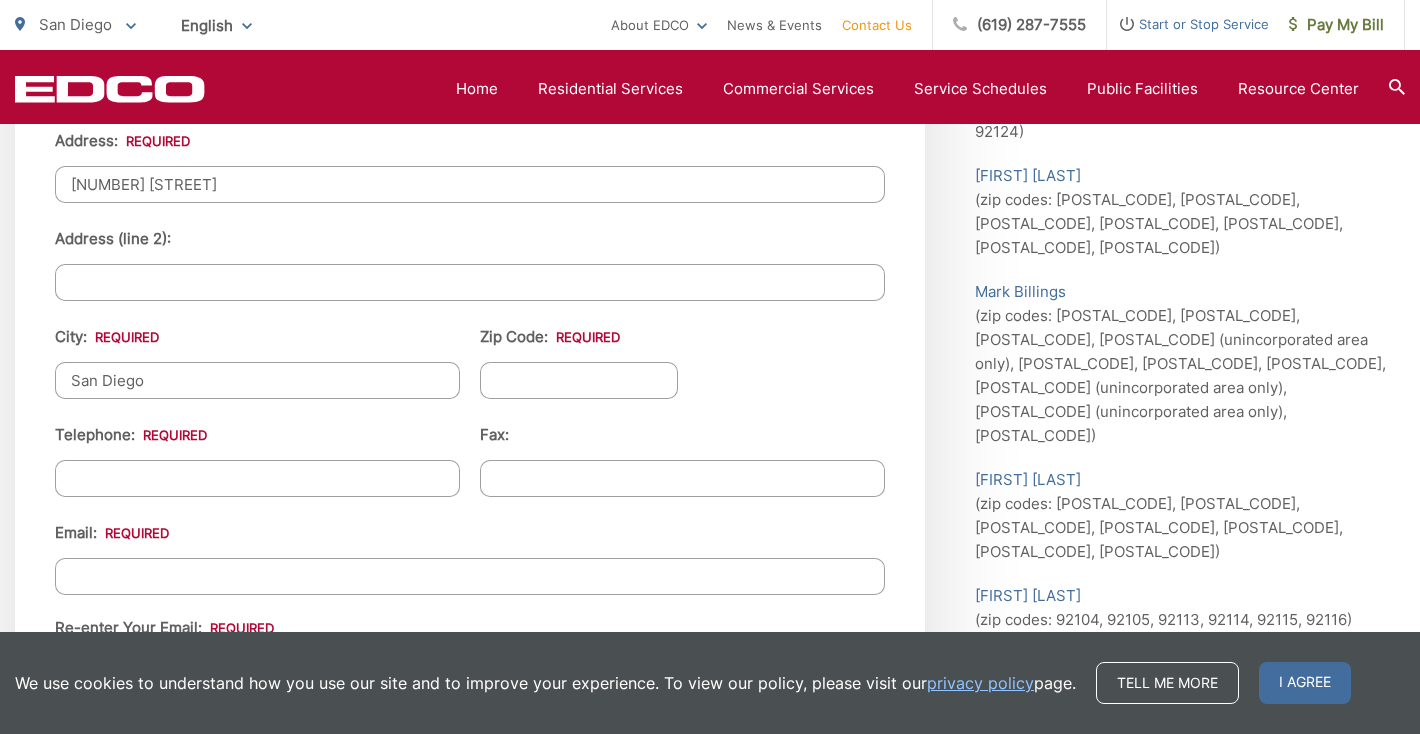 type on "[POSTAL_CODE]" 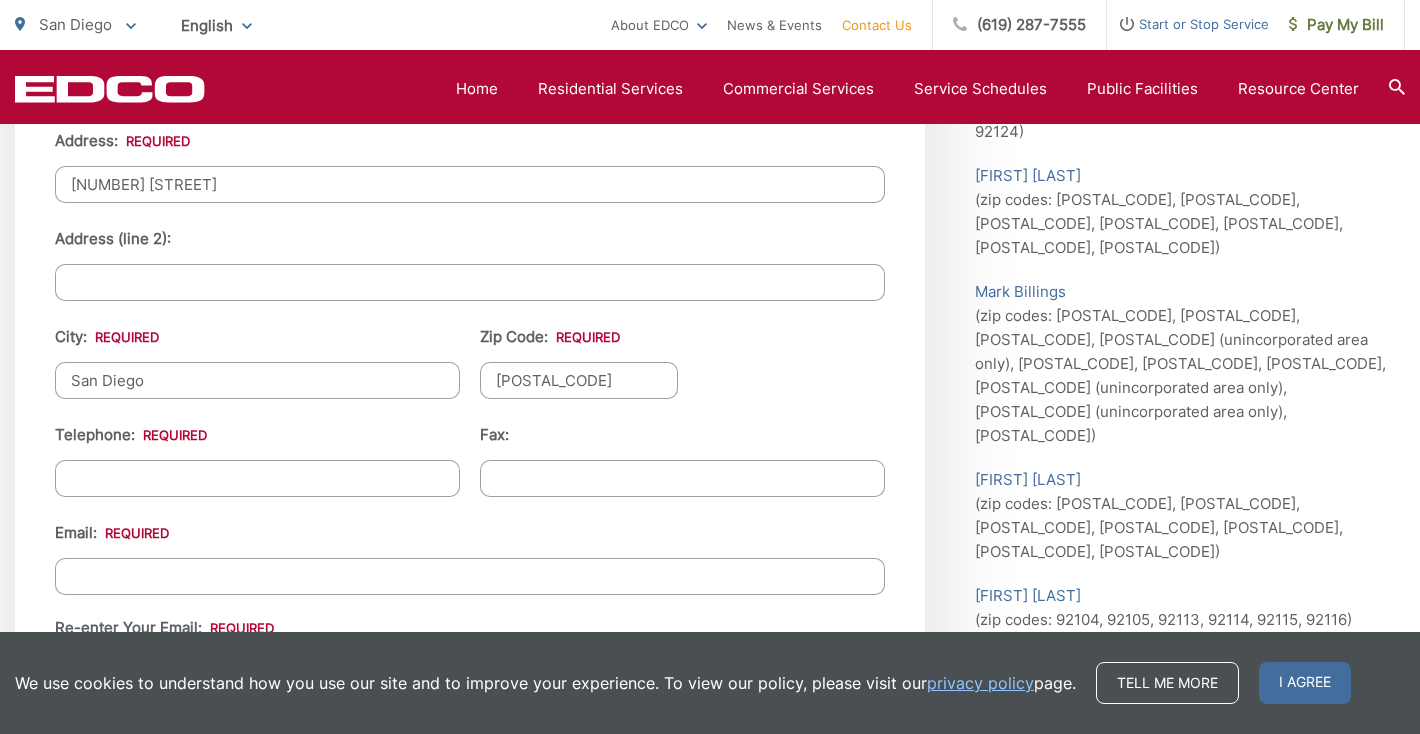 type on "[PHONE]" 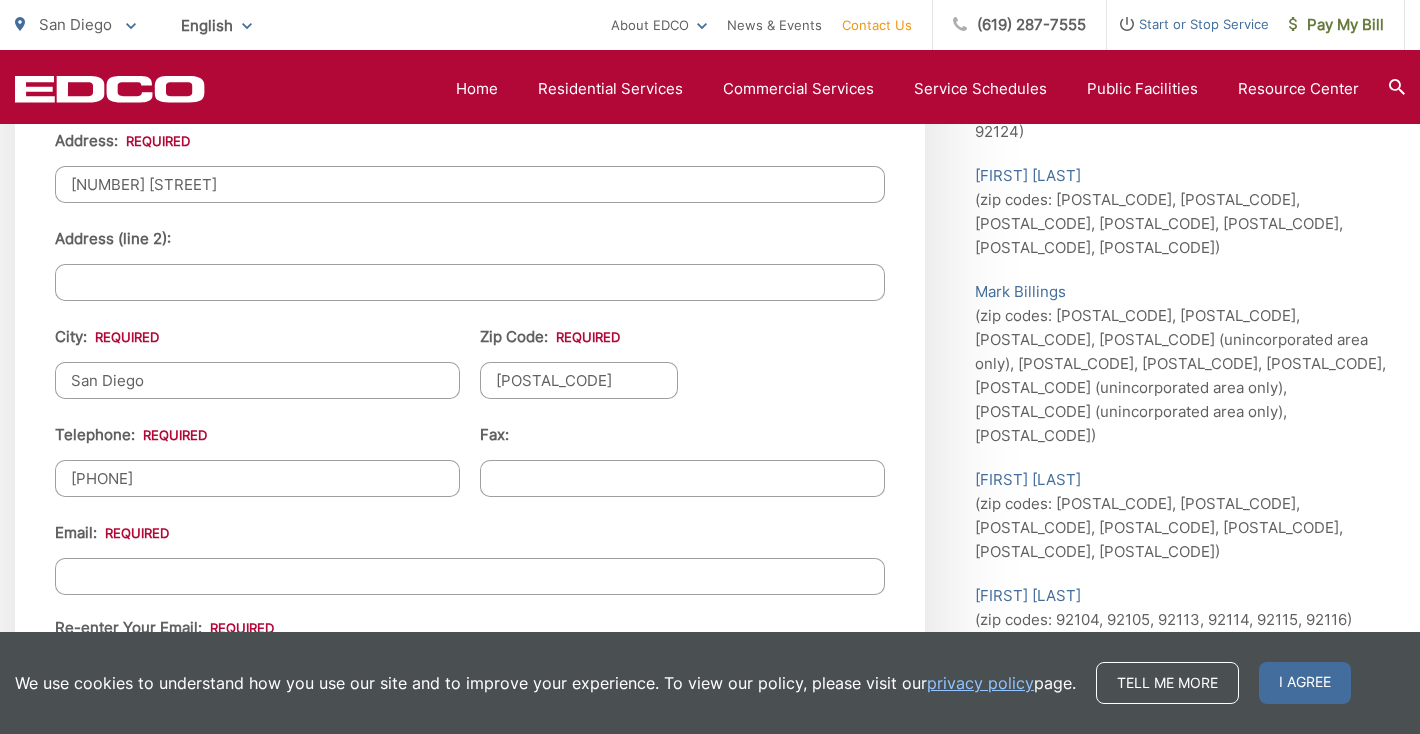 type on "[EMAIL]" 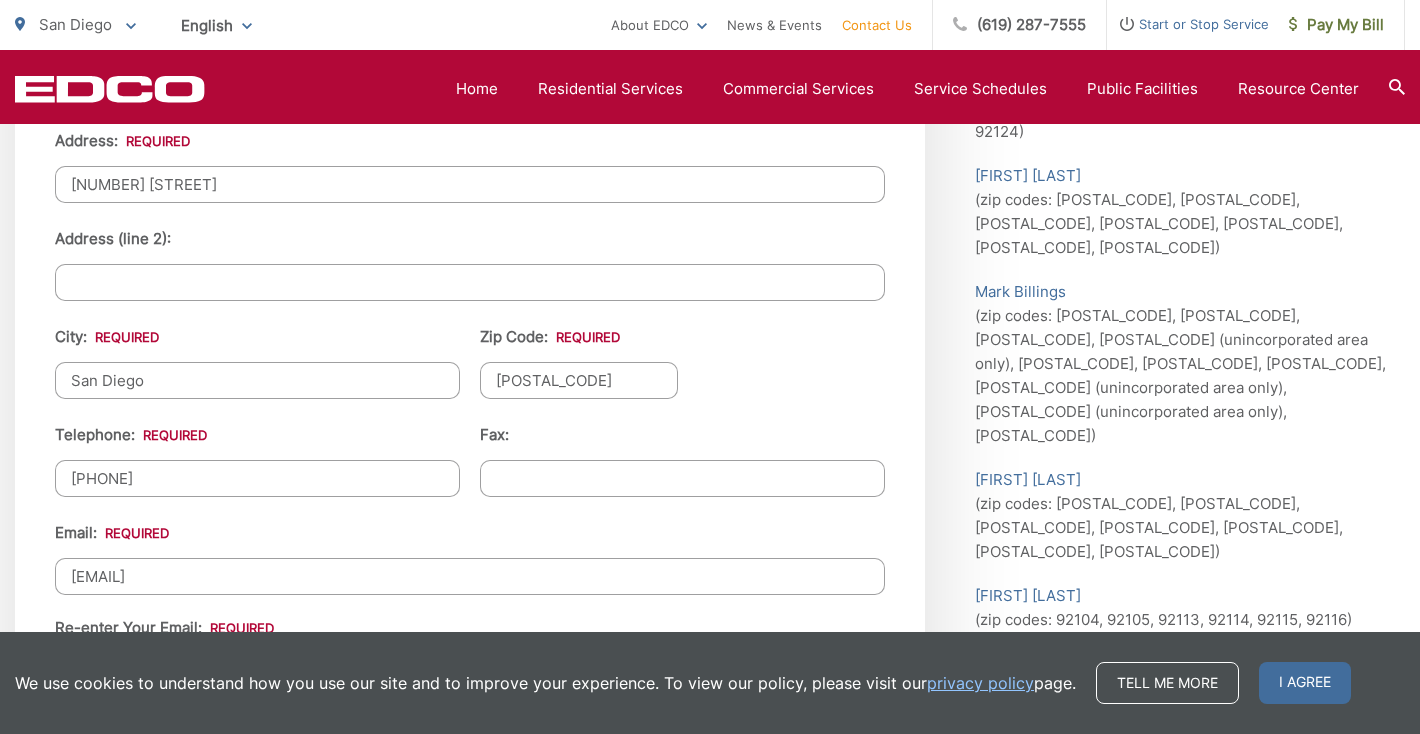 type on "[EMAIL]" 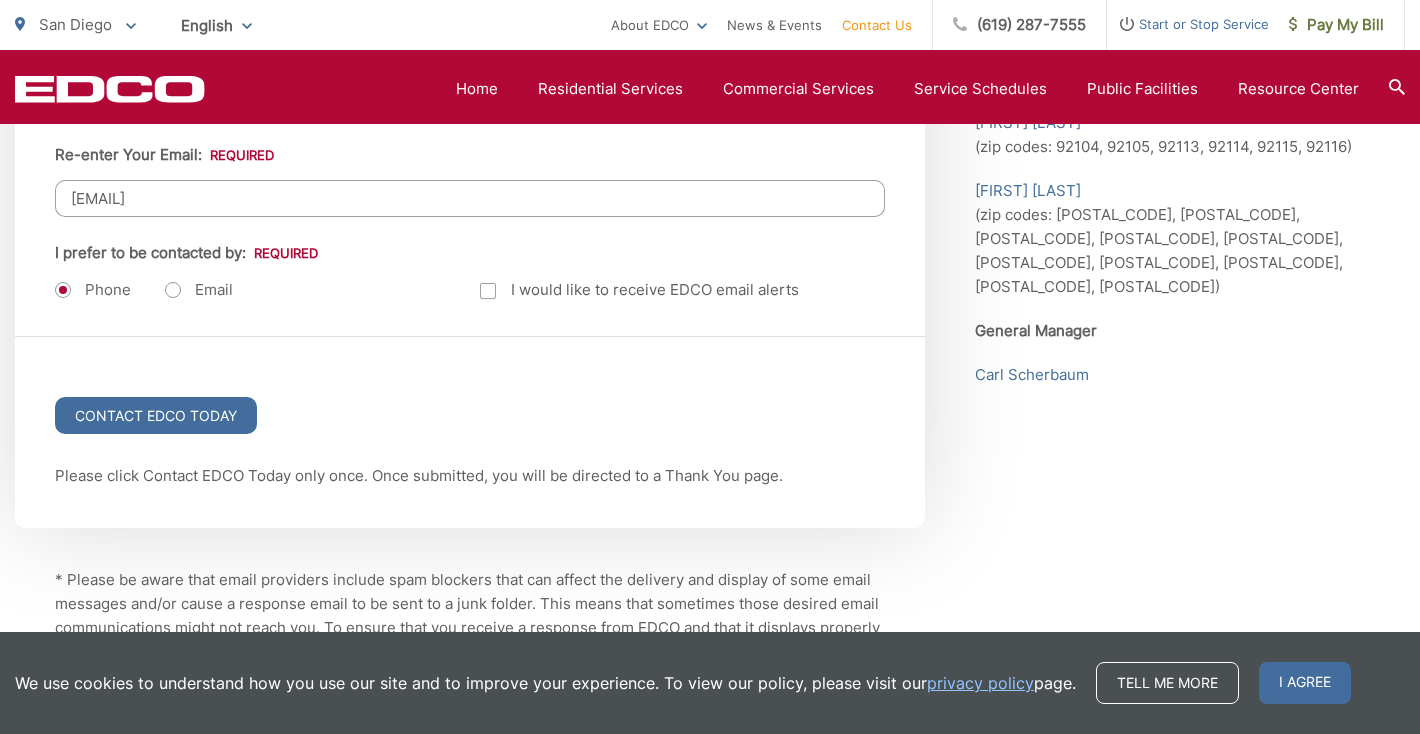 scroll, scrollTop: 2768, scrollLeft: 0, axis: vertical 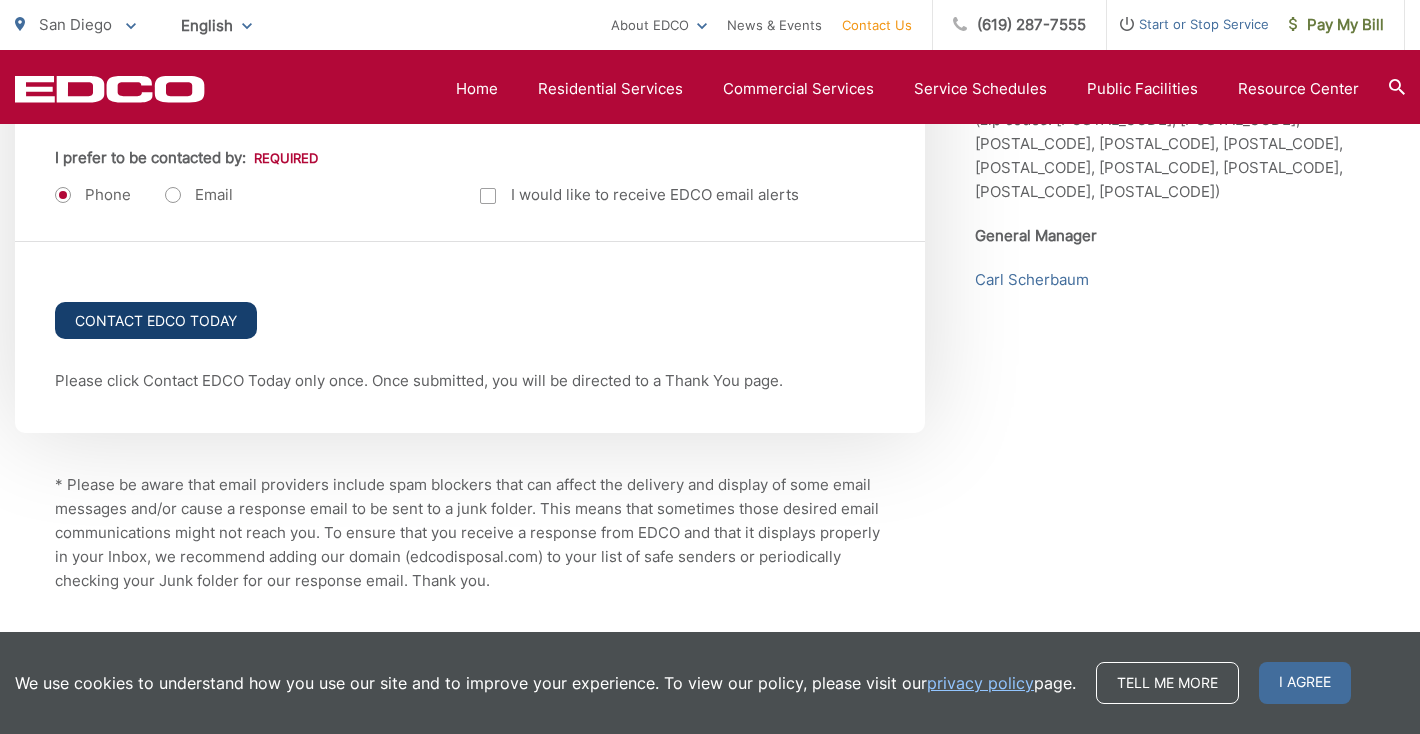 click on "Contact EDCO Today" at bounding box center (156, 320) 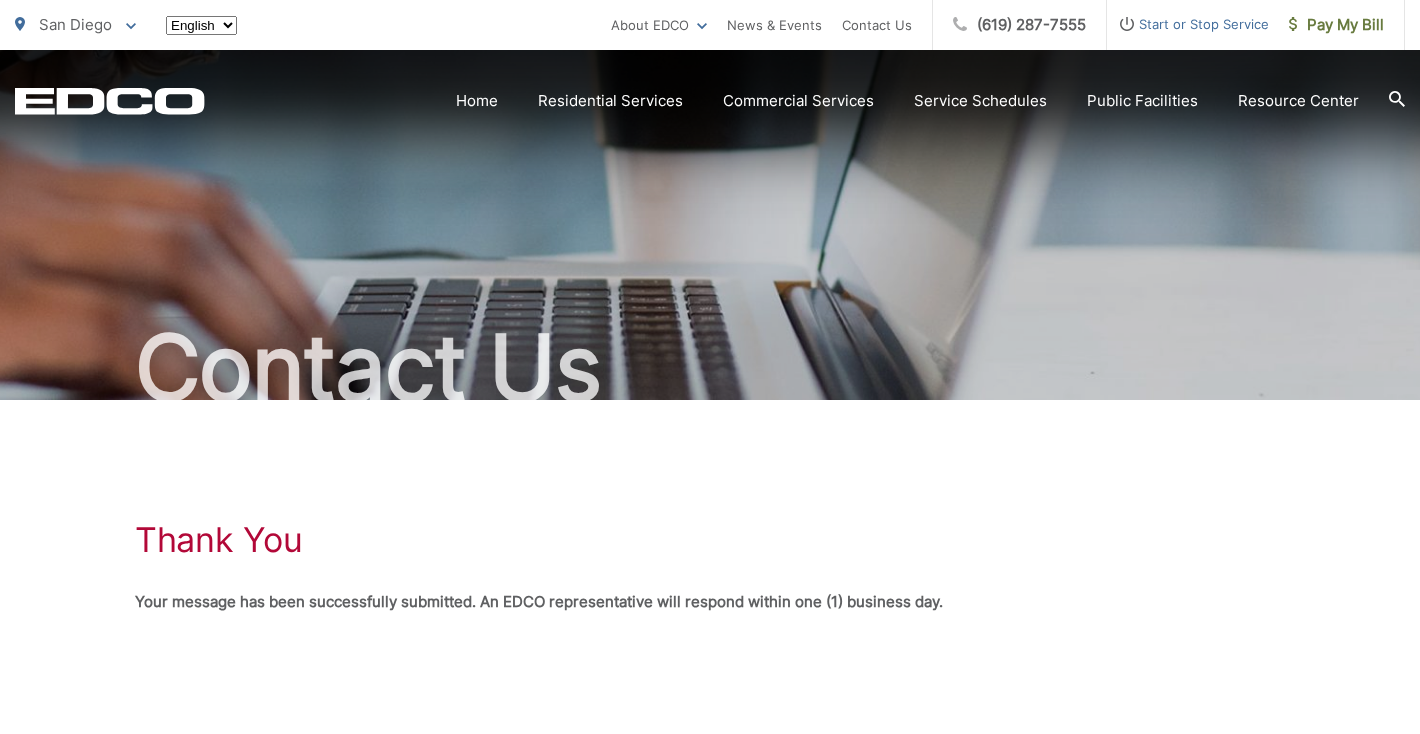 scroll, scrollTop: 124, scrollLeft: 0, axis: vertical 